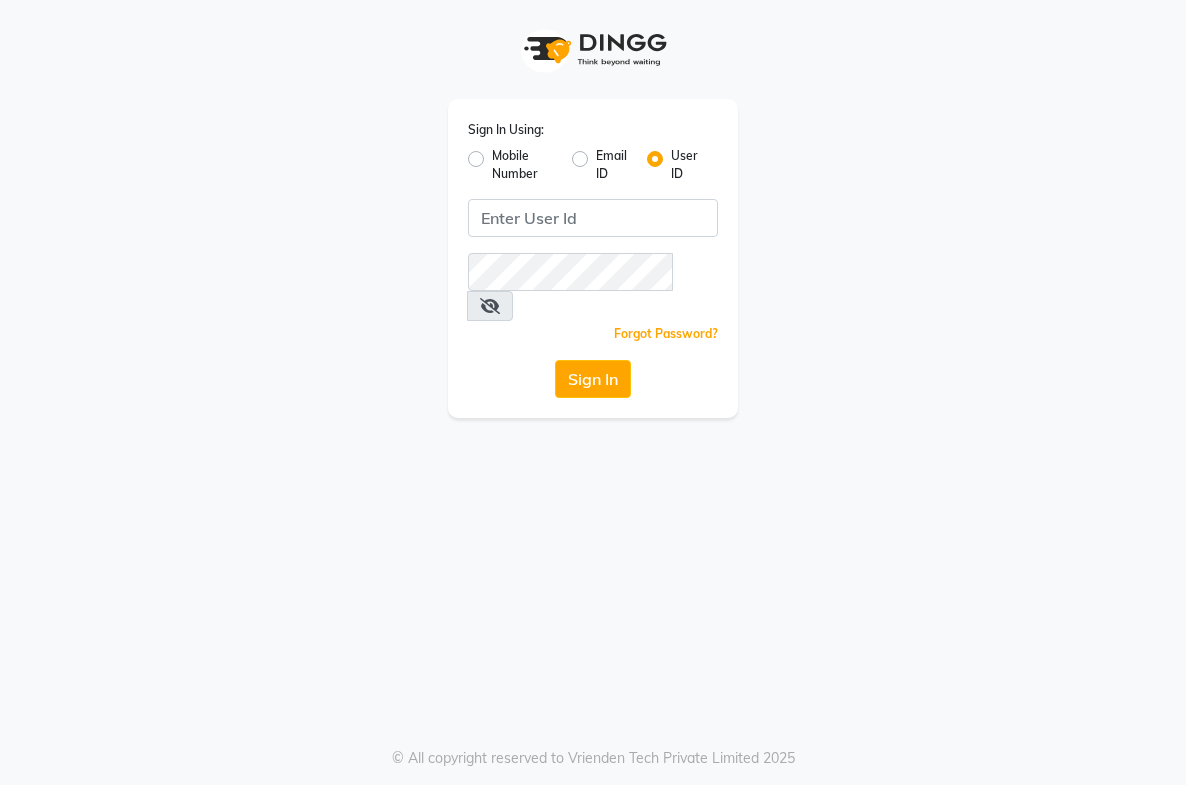 scroll, scrollTop: 0, scrollLeft: 0, axis: both 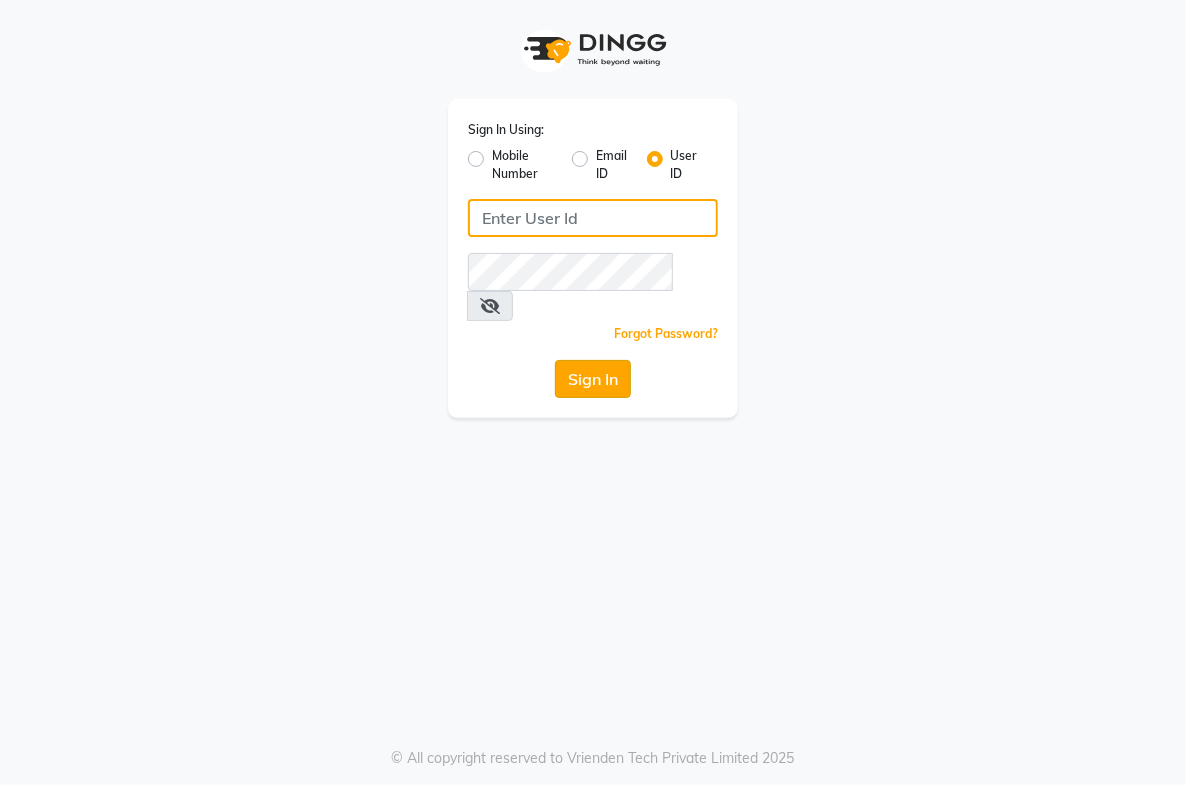 type on "[EMAIL]" 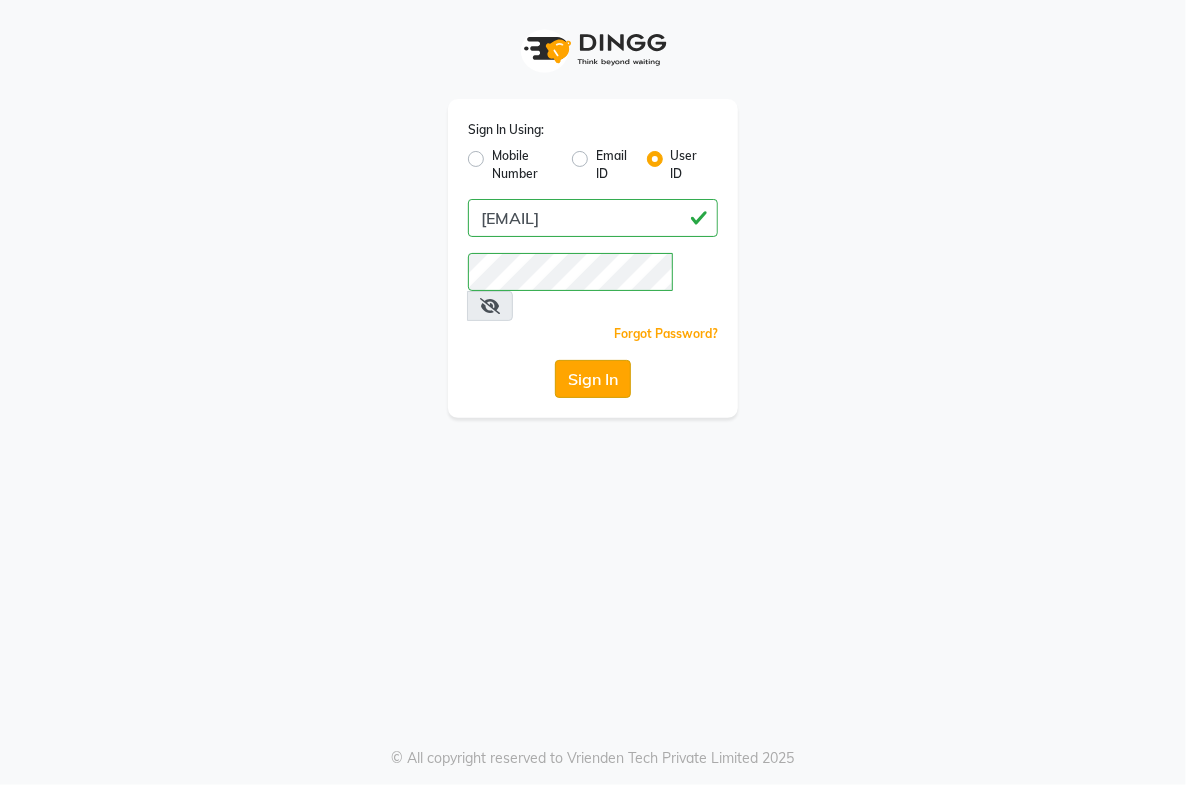 click on "Sign In" 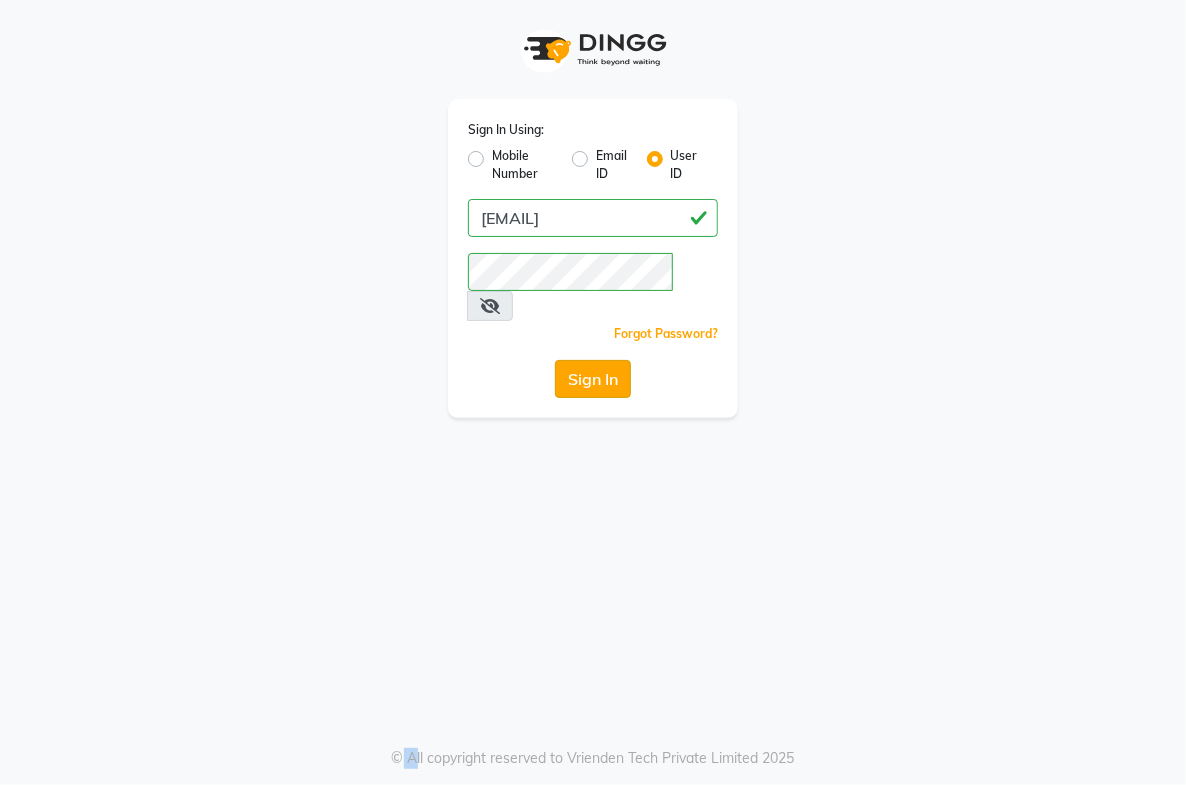 click on "Sign In" 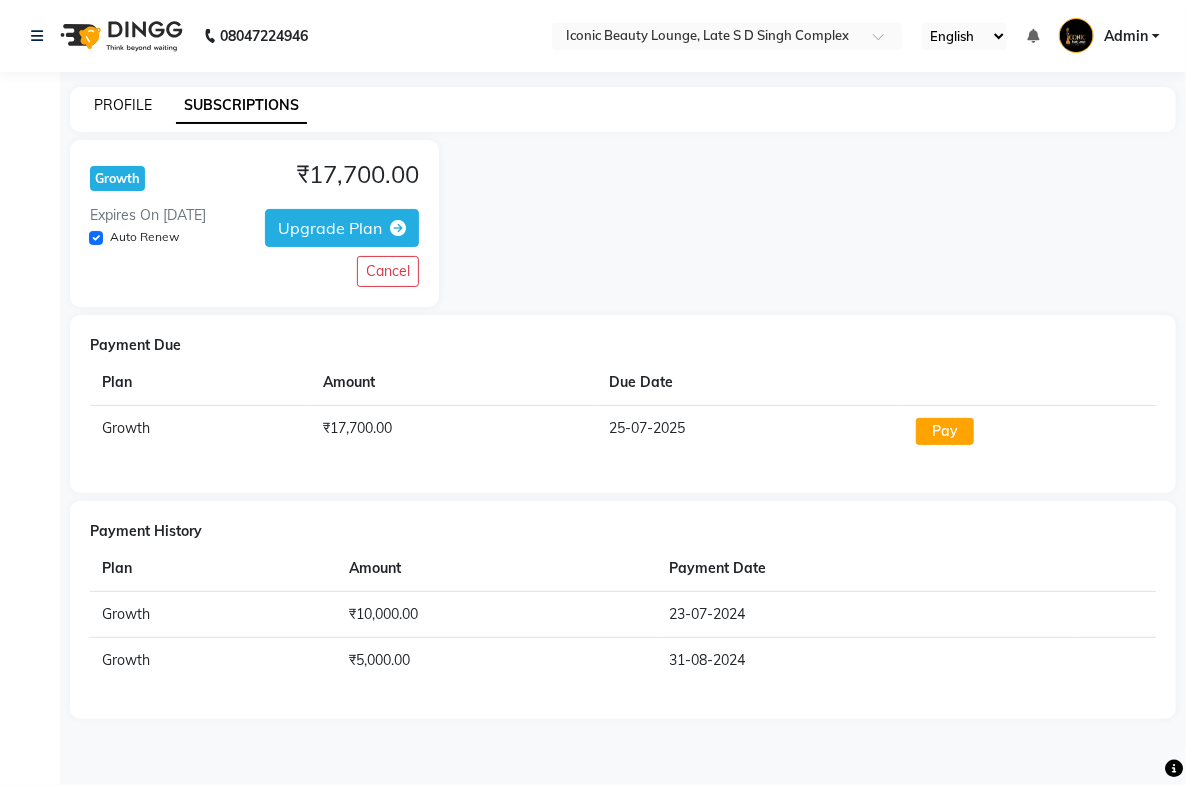 click on "PROFILE" 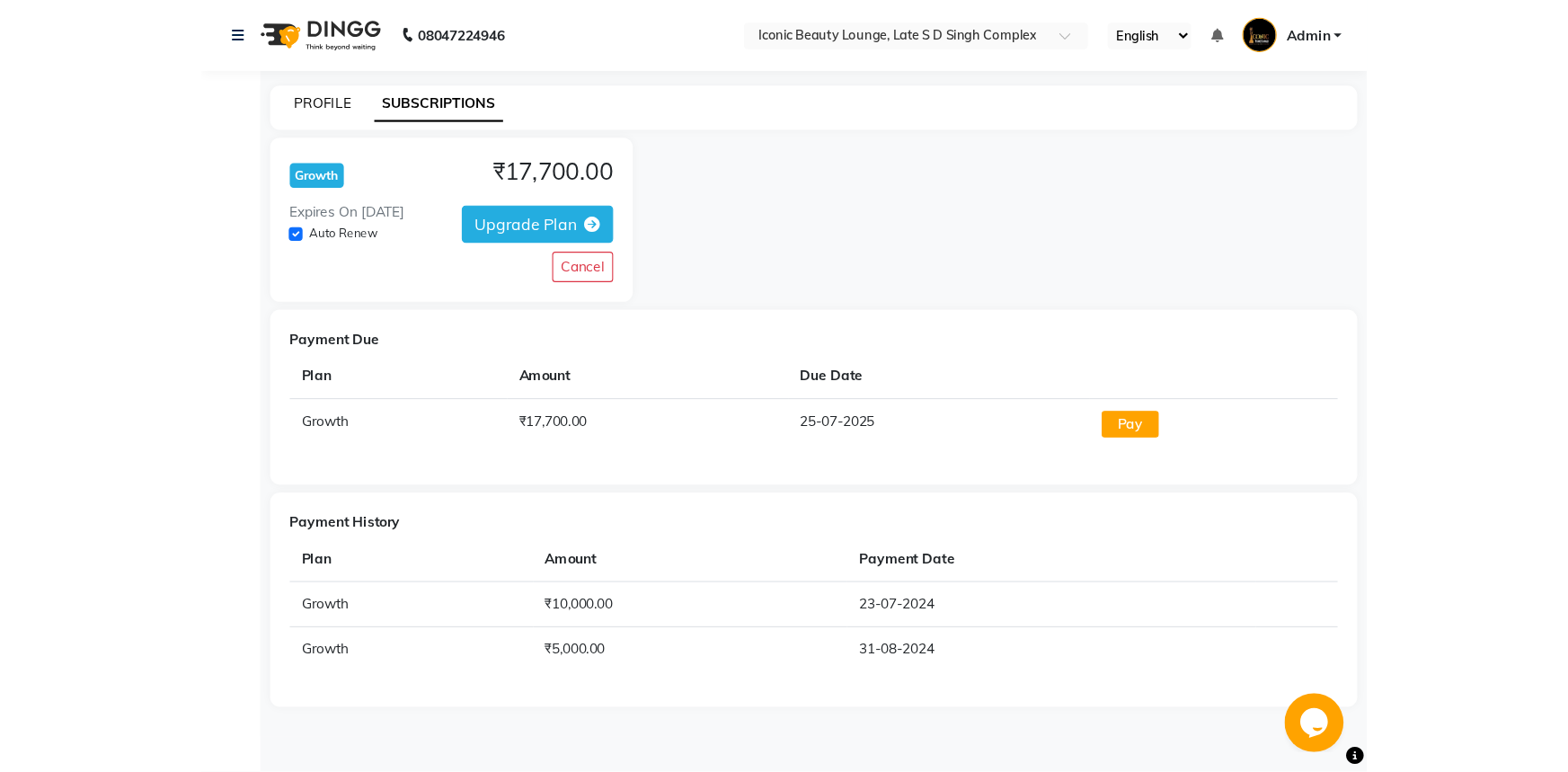 scroll, scrollTop: 0, scrollLeft: 0, axis: both 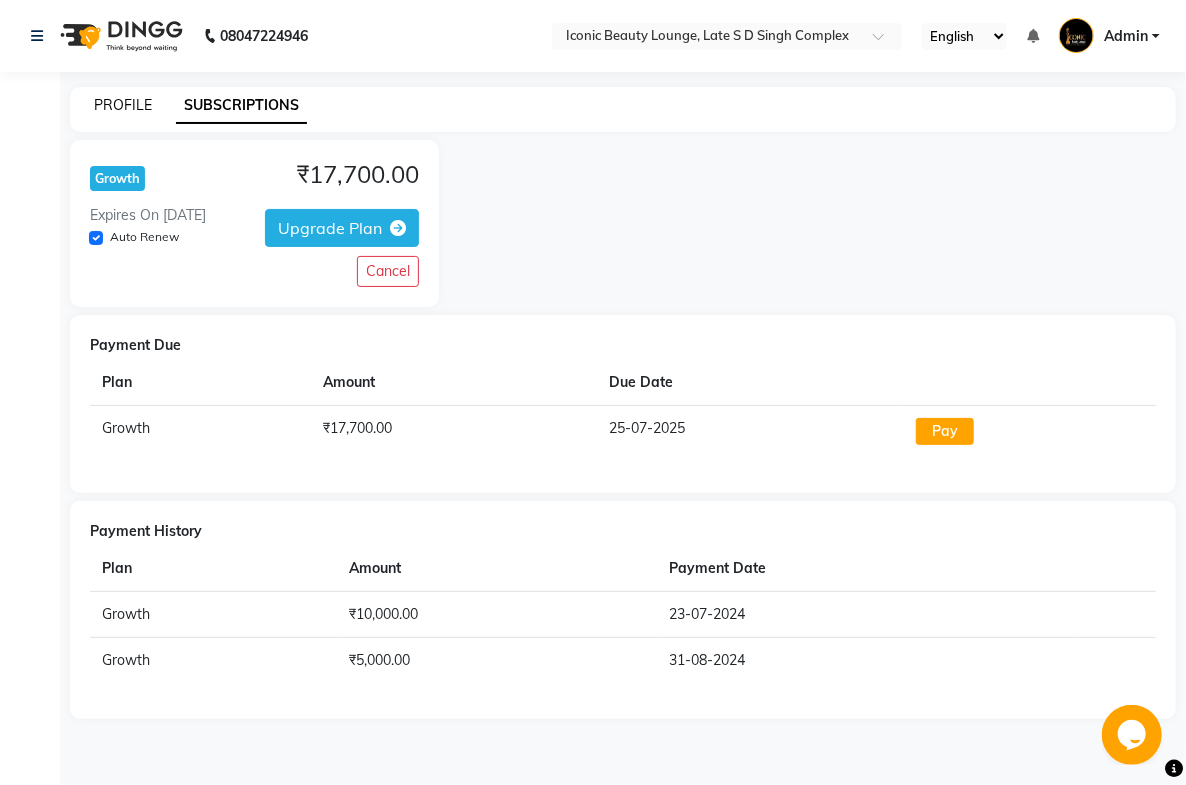 click on "PROFILE" 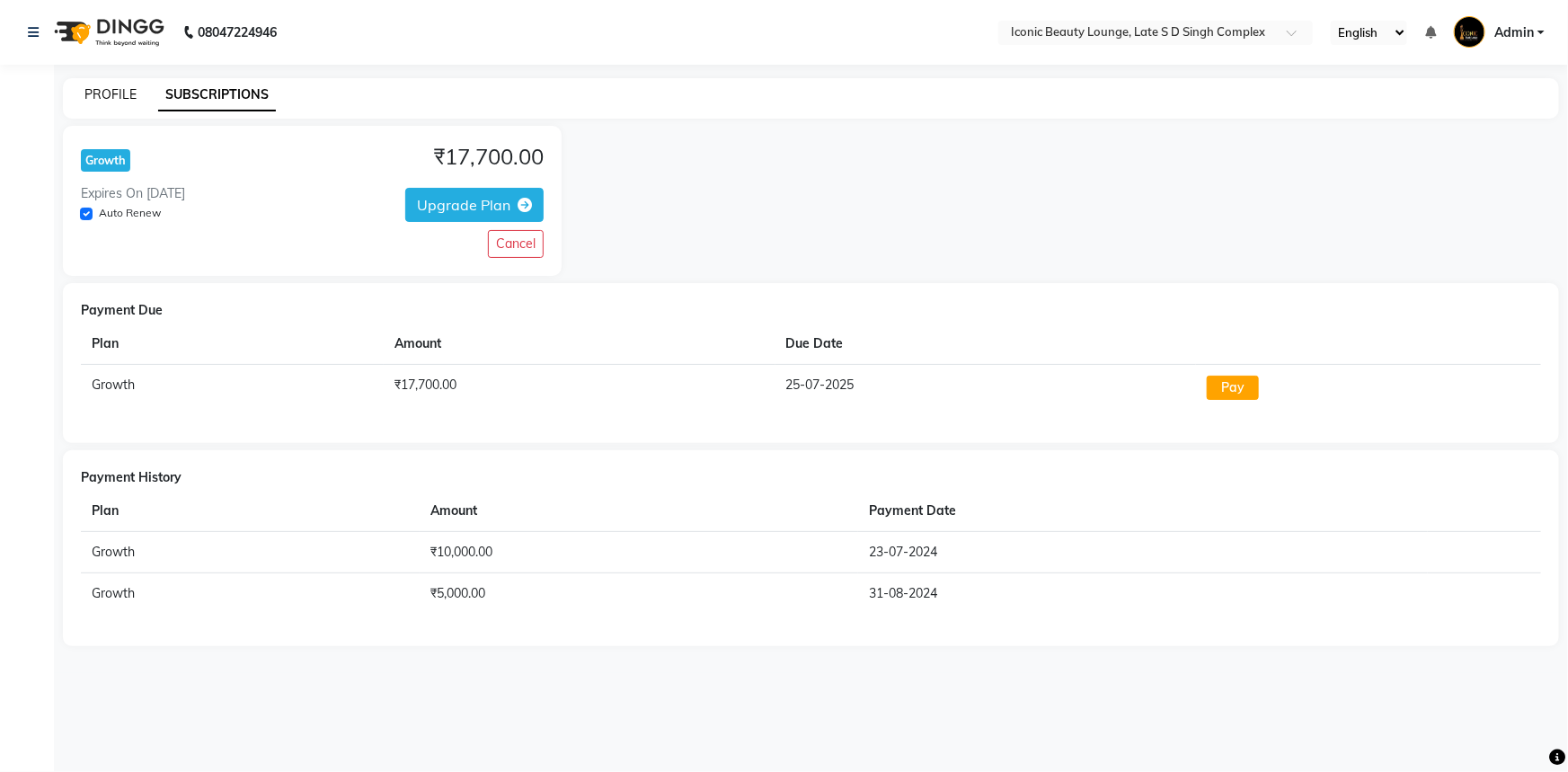 click on "PROFILE" 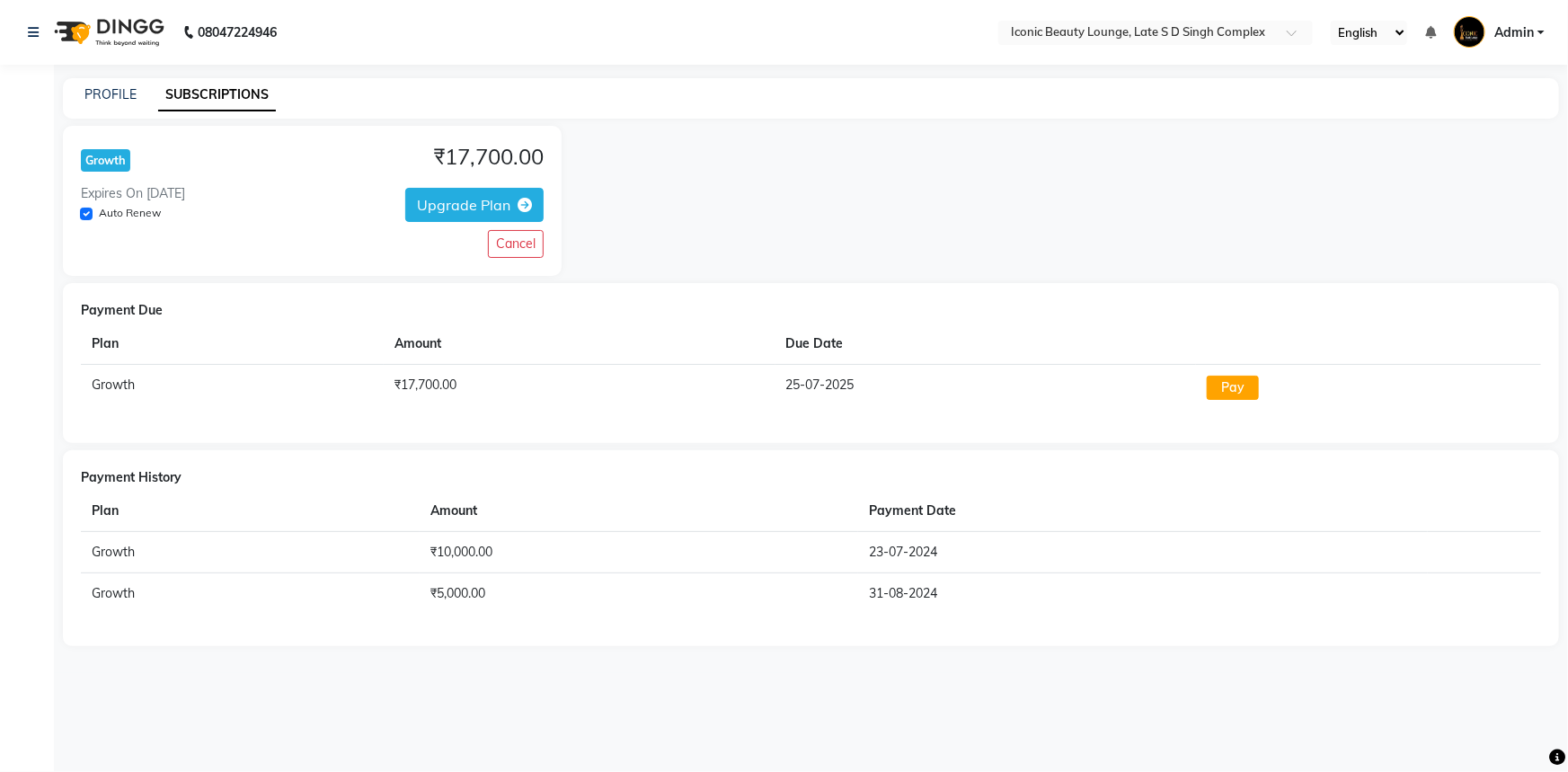 click on "Payment Due Plan Amount Due Date Growth ₹17,700.00 [DATE] Pay" 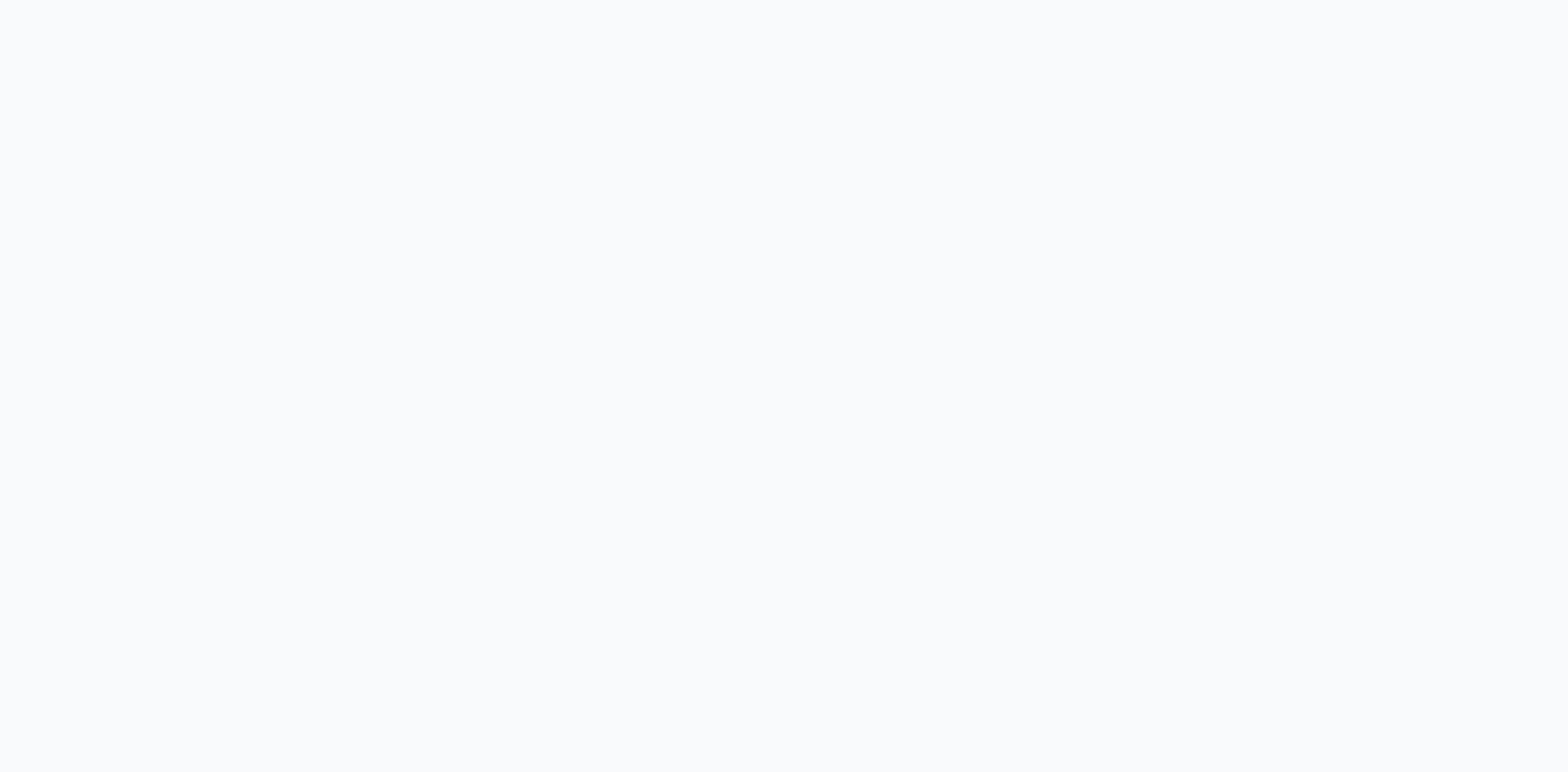 scroll, scrollTop: 0, scrollLeft: 0, axis: both 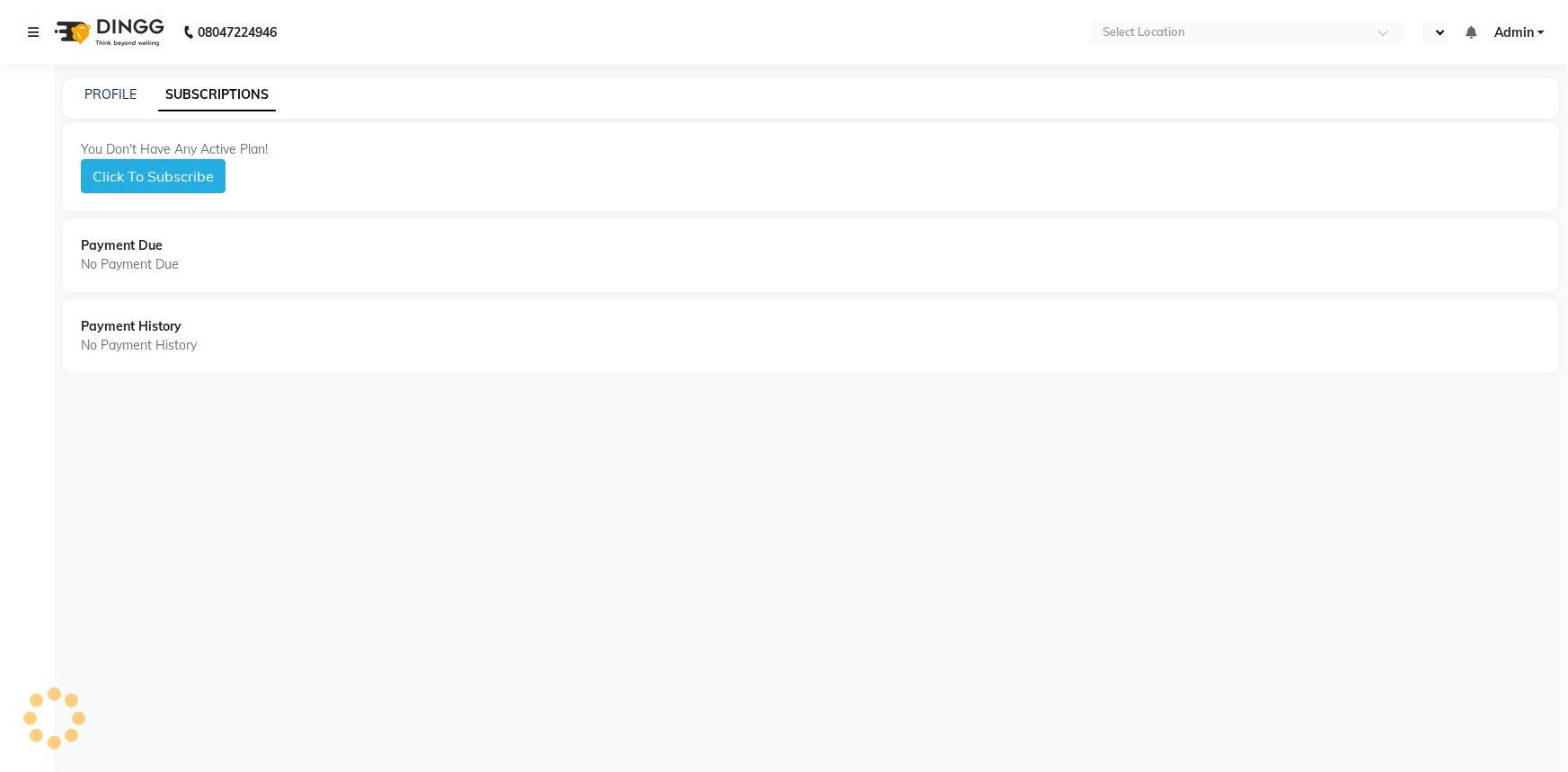 select on "en" 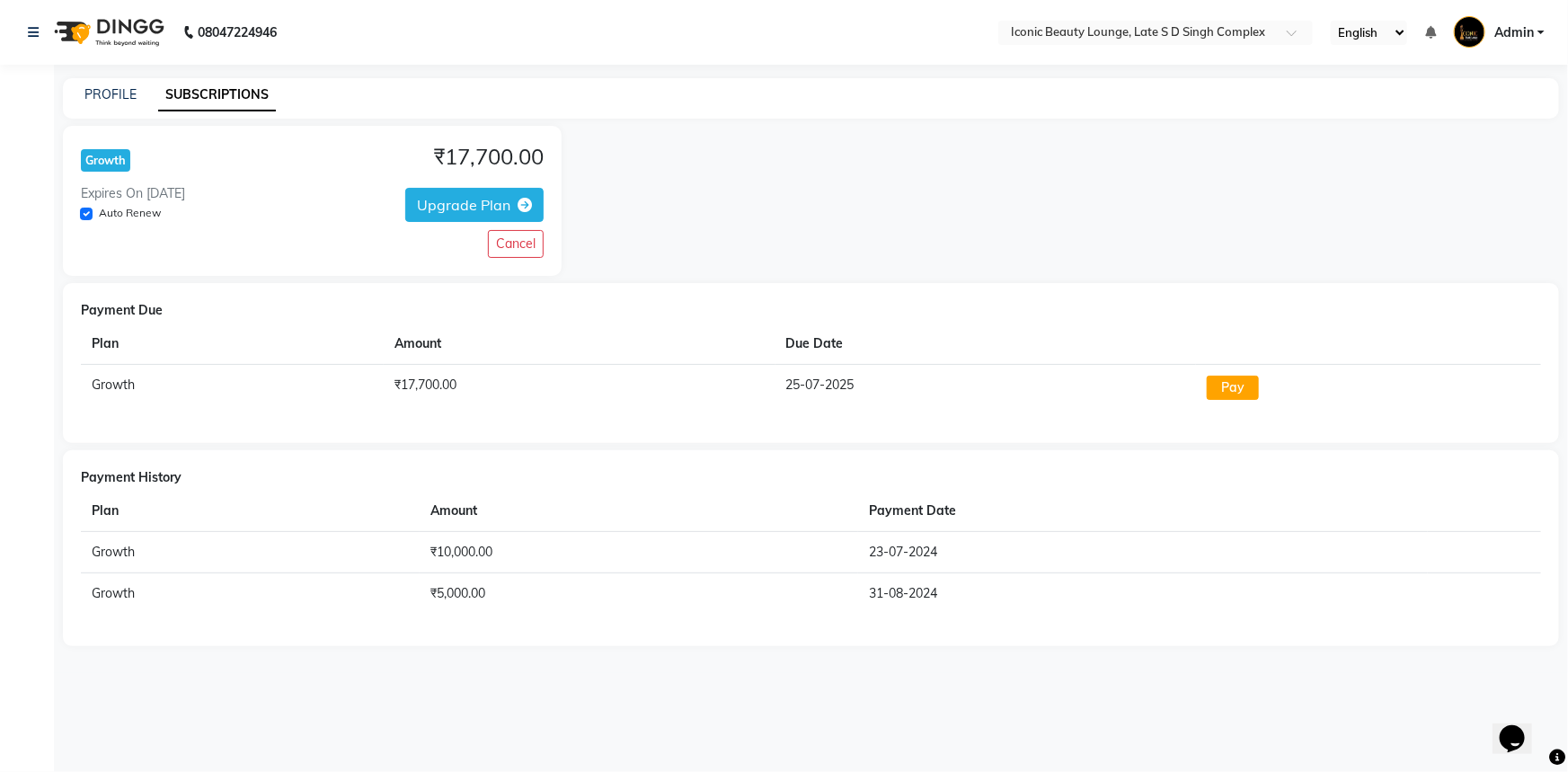 scroll, scrollTop: 0, scrollLeft: 0, axis: both 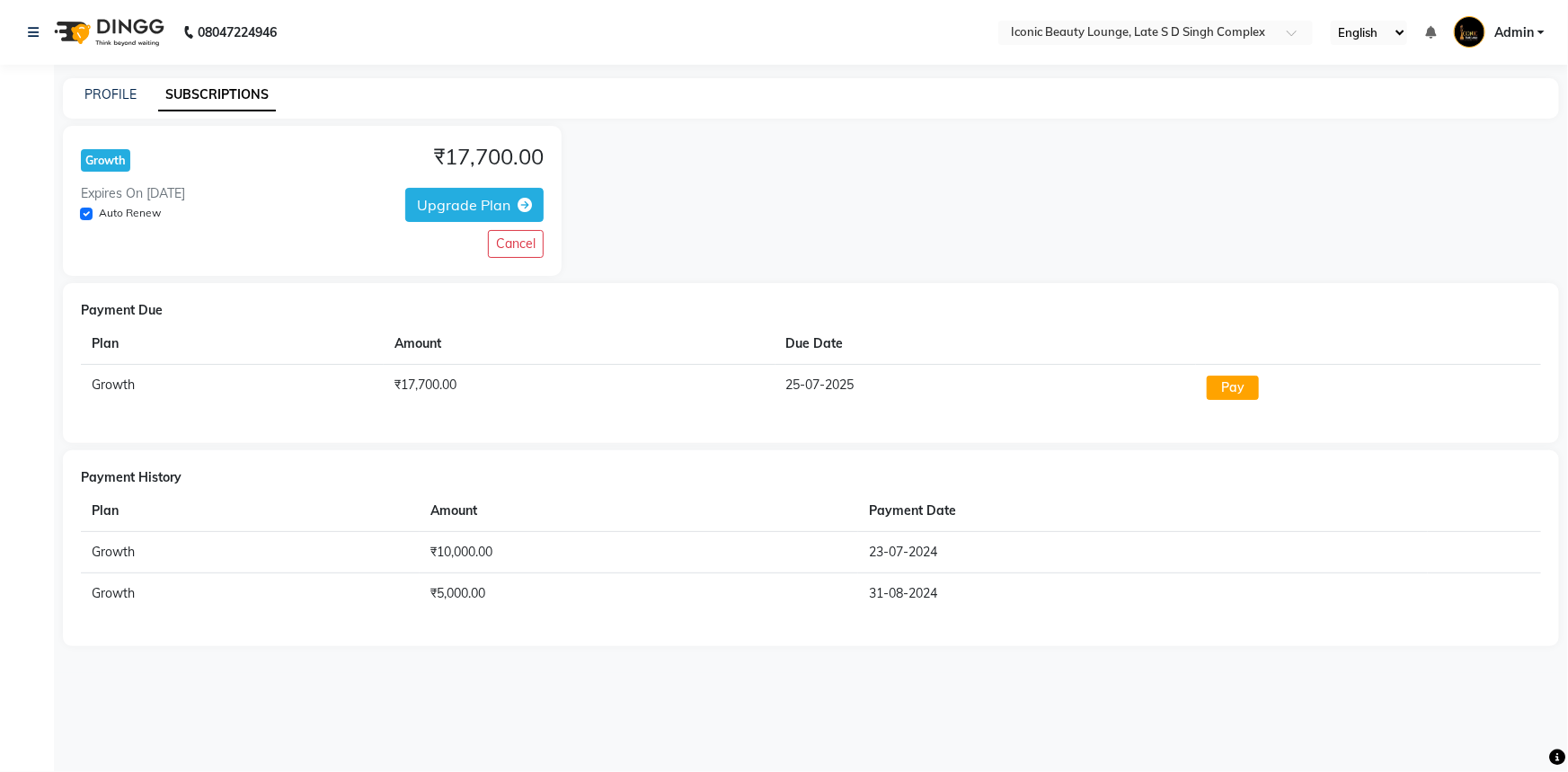 click on "Growth ₹17,700.00 Expires On 2026-07-25  Auto Renew  Upgrade Plan Cancel" 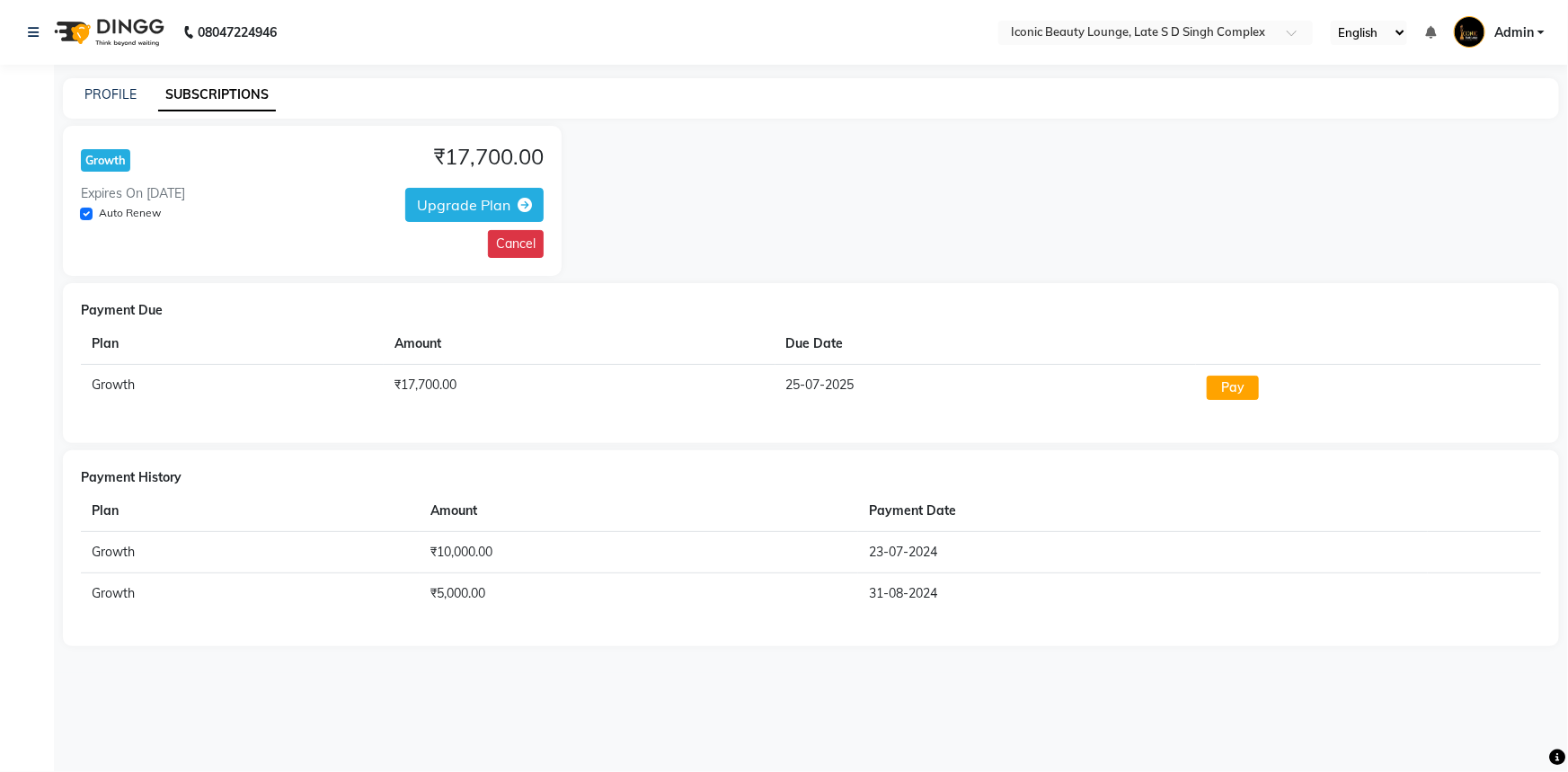 click on "Cancel" 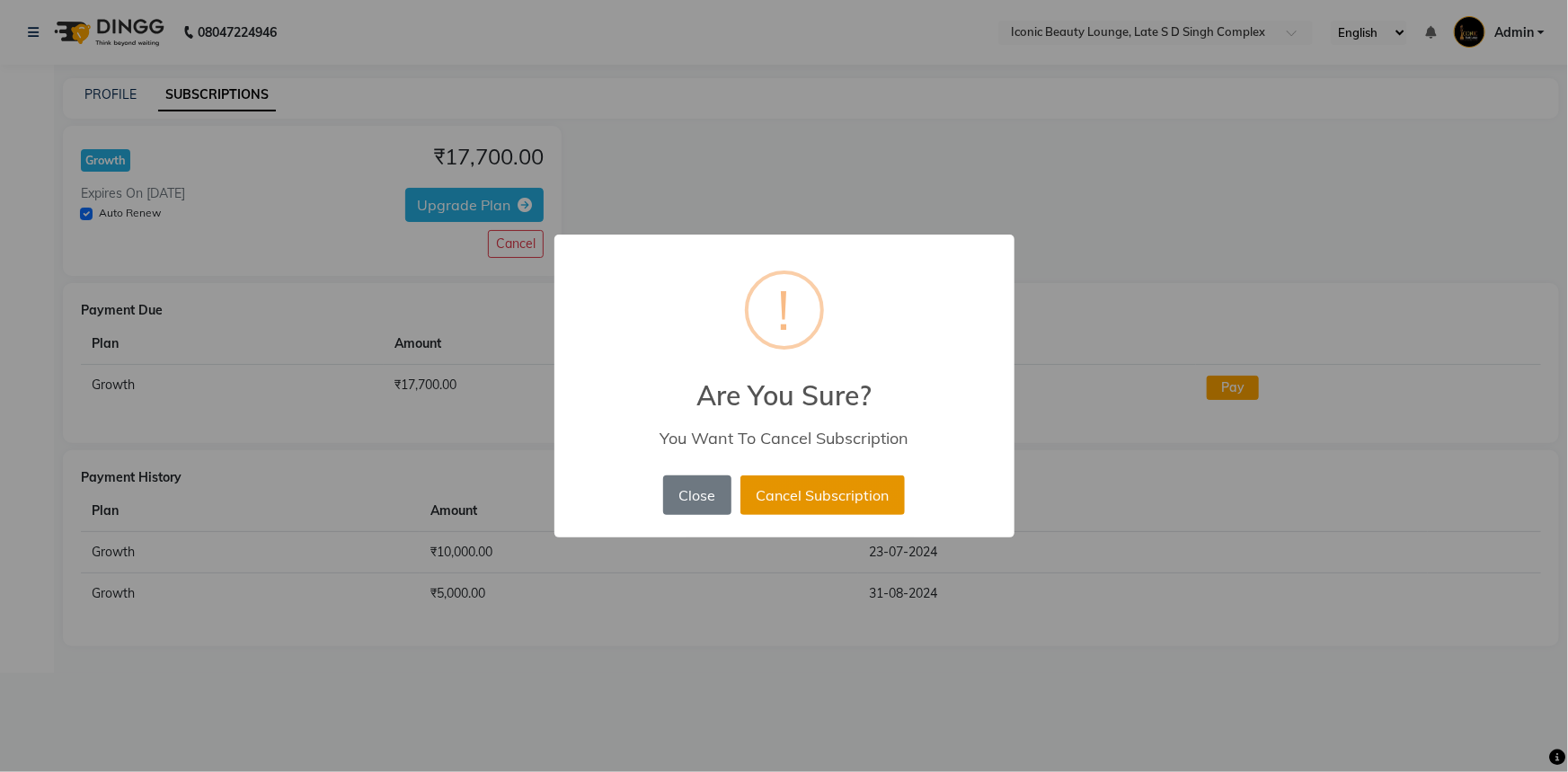 click on "Cancel Subscription" at bounding box center [822, 495] 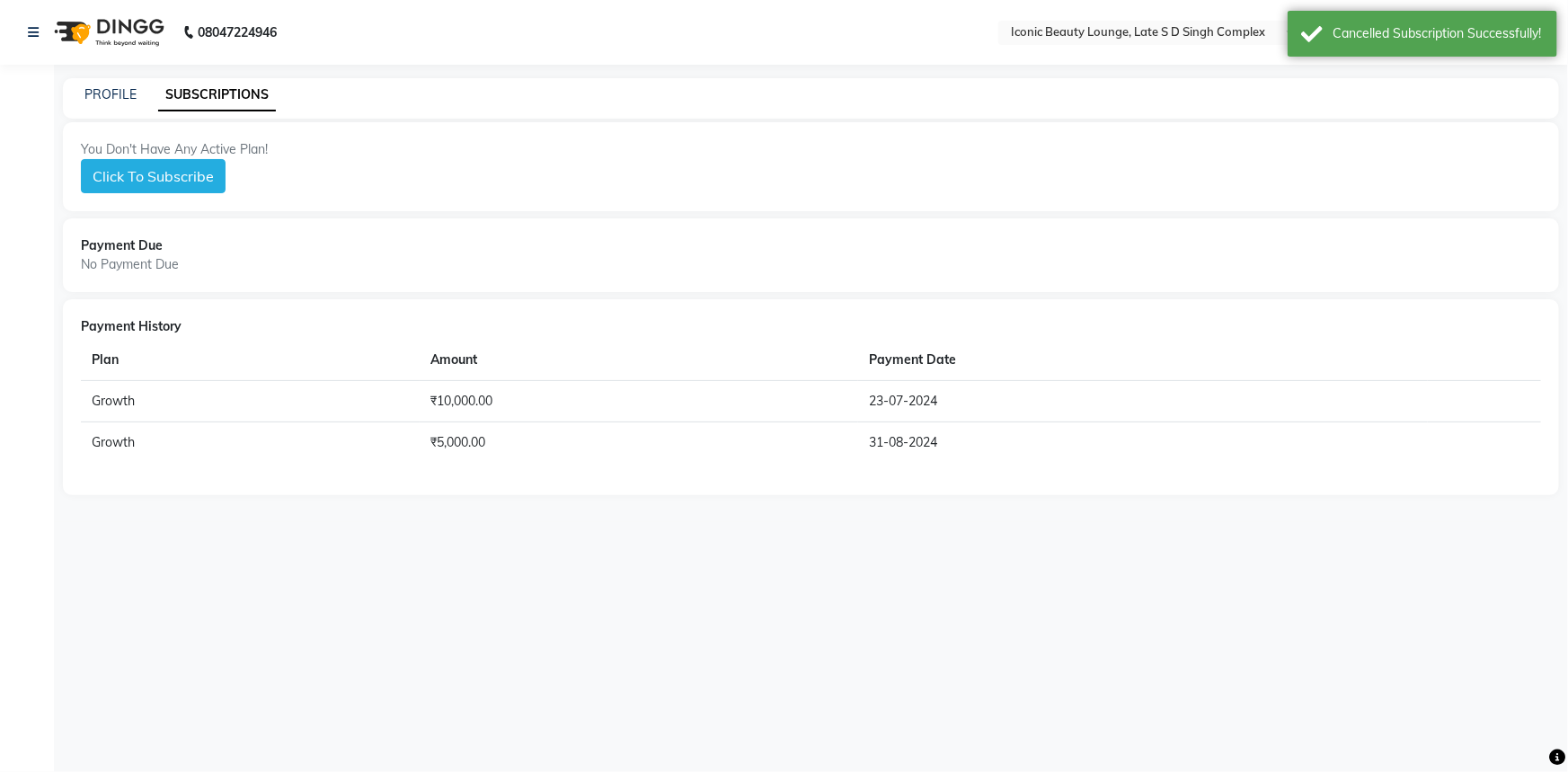 click on "PROFILE SUBSCRIPTIONS" 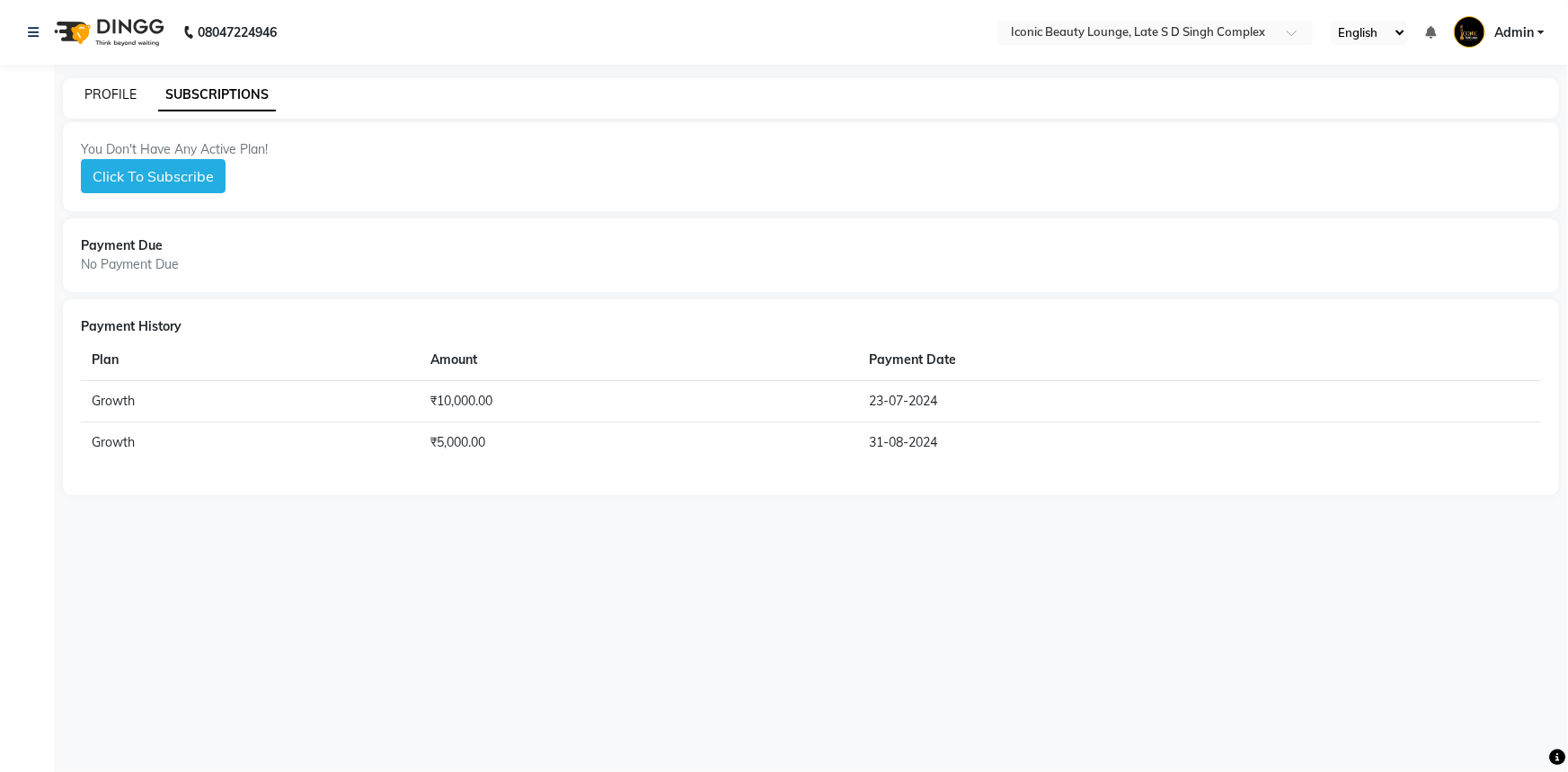 click on "PROFILE" 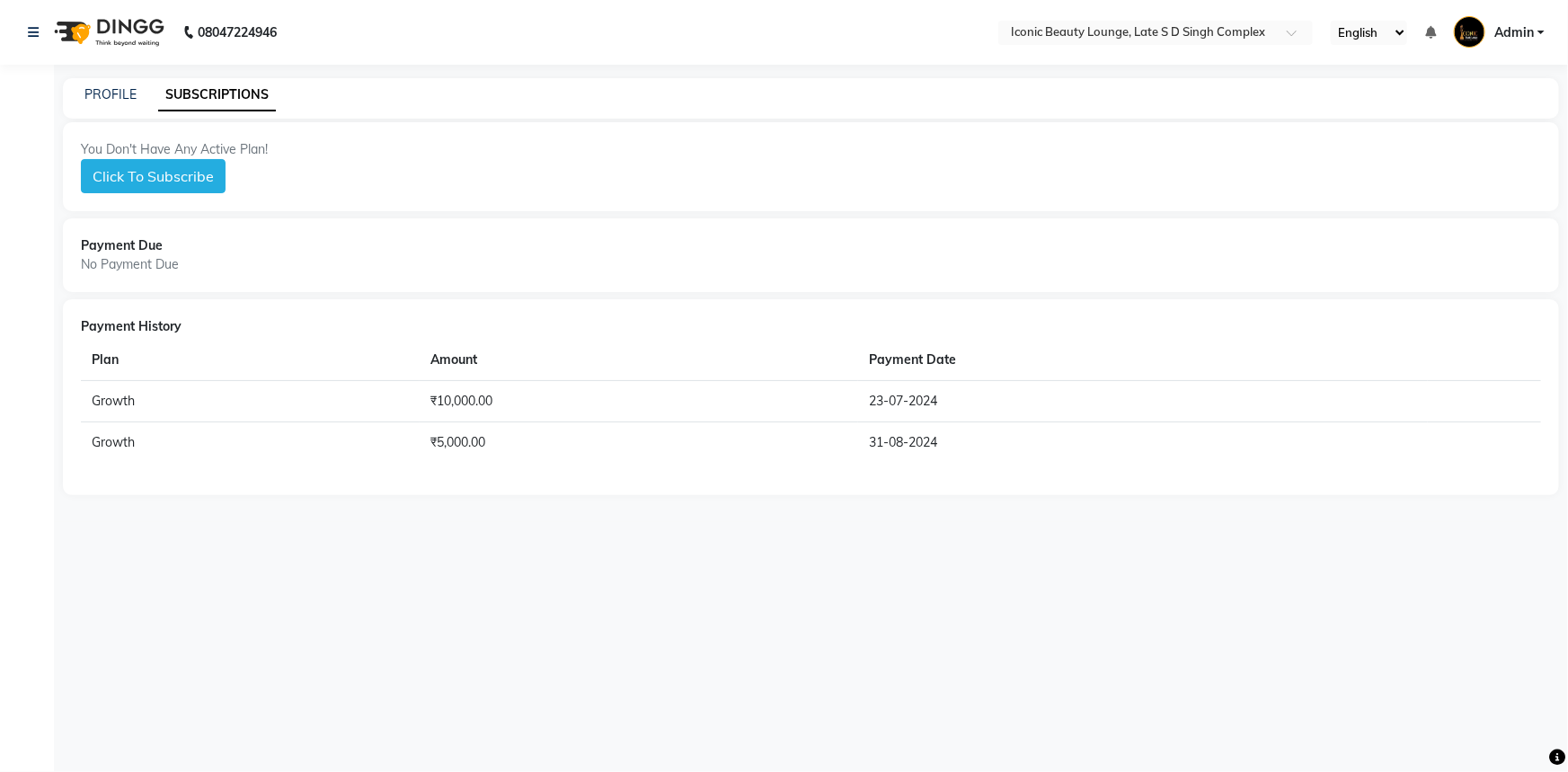 click on "08047224946" 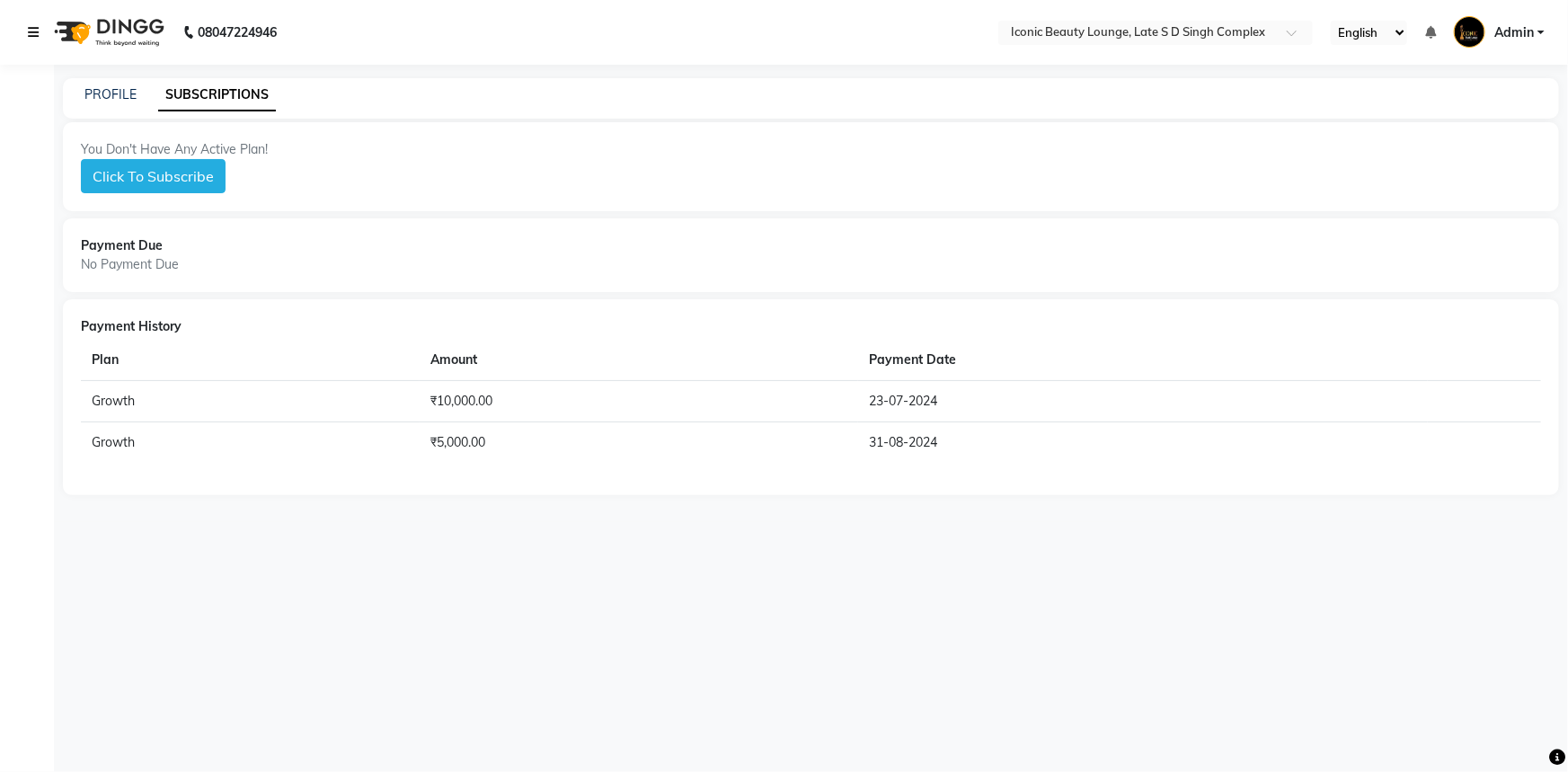 click at bounding box center (33, 32) 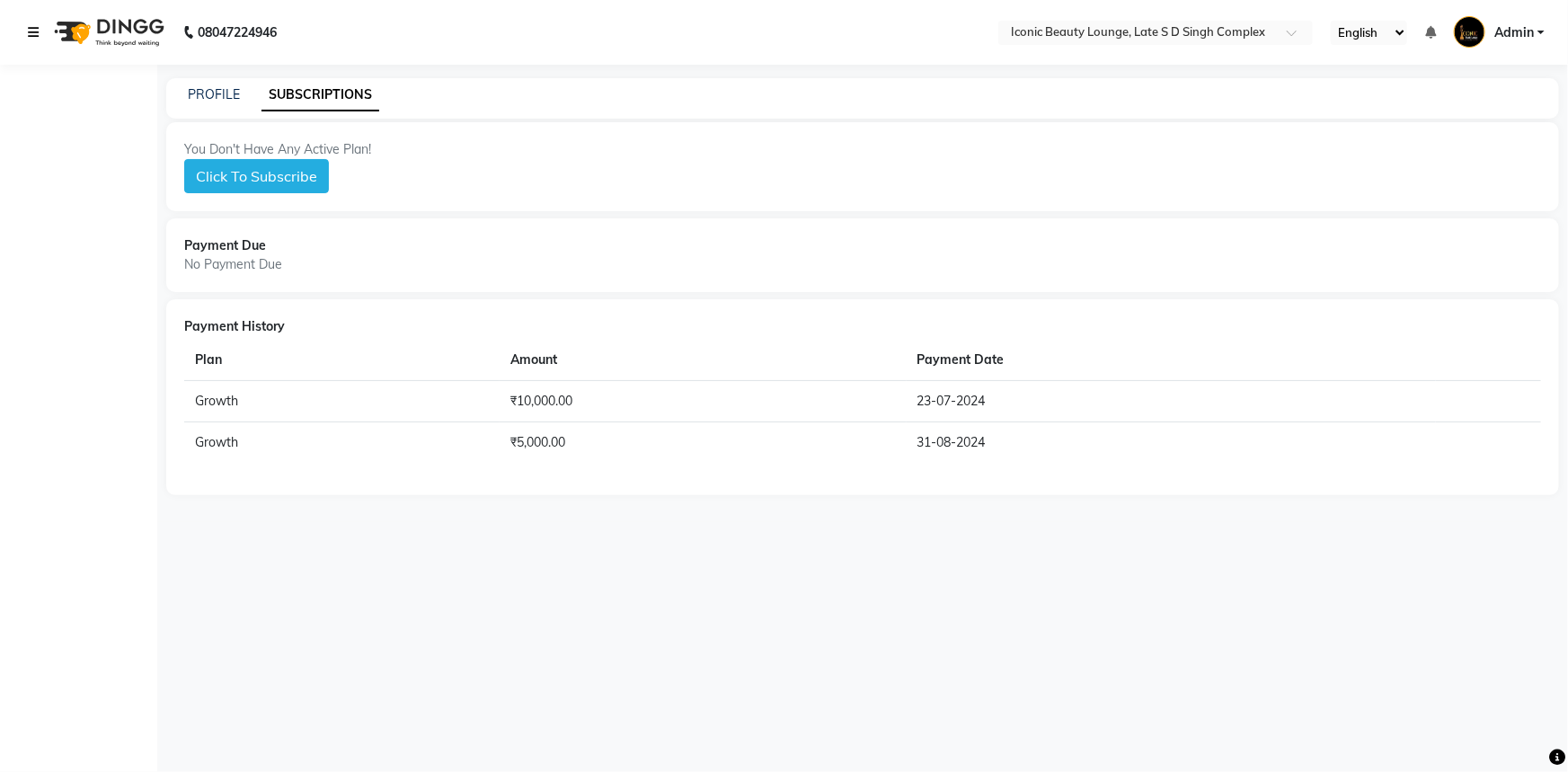 click at bounding box center (33, 32) 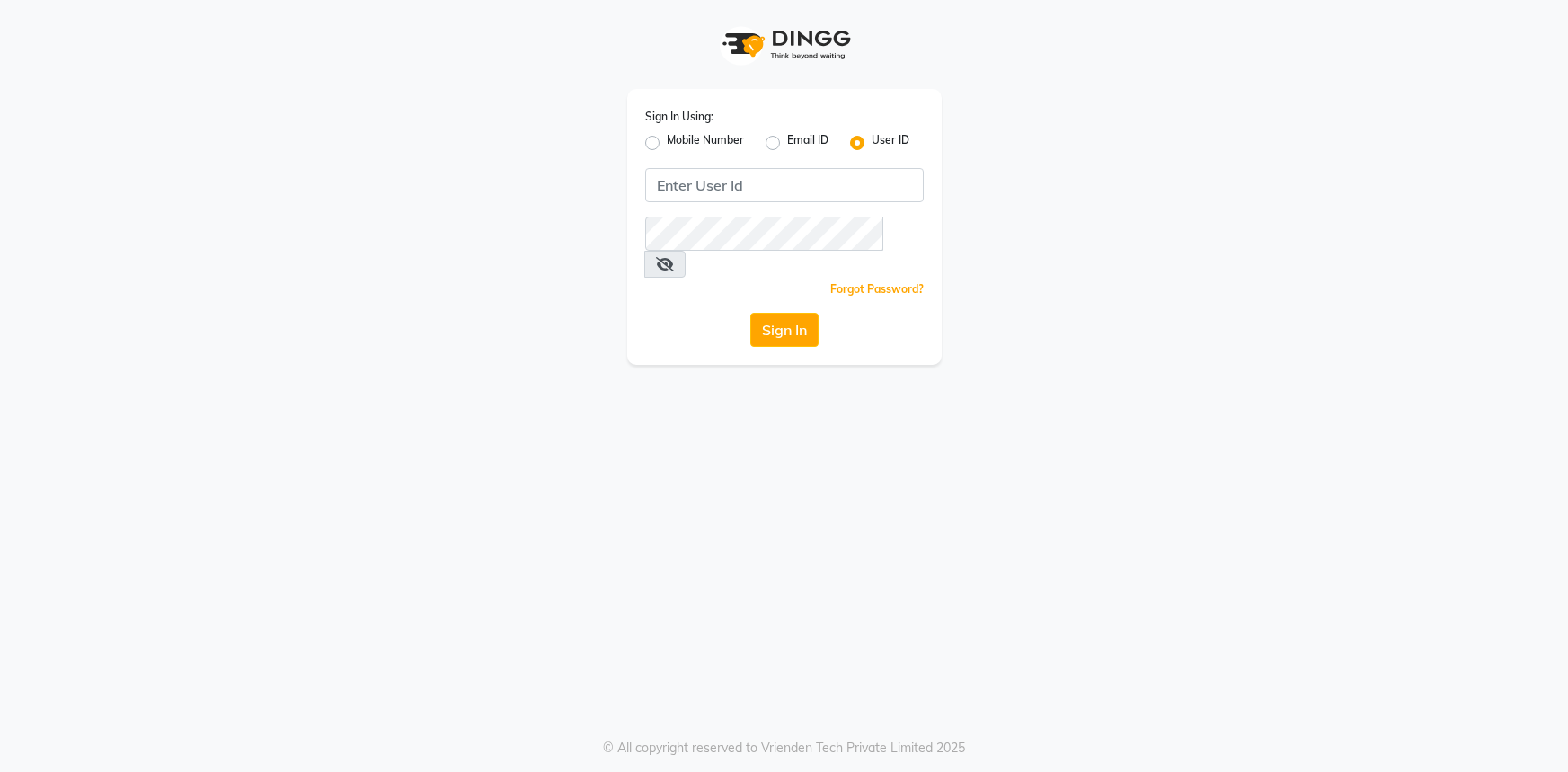 scroll, scrollTop: 0, scrollLeft: 0, axis: both 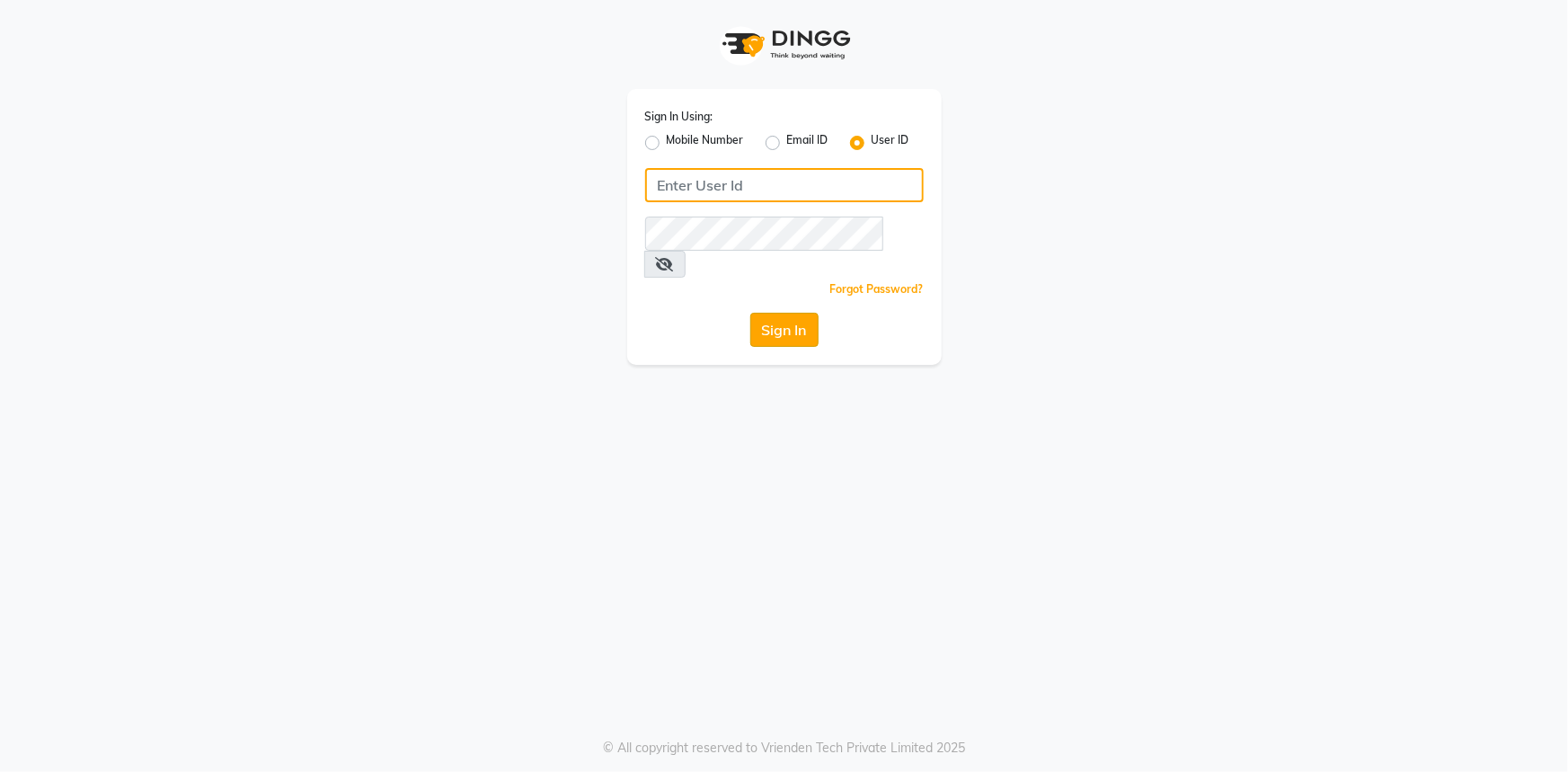 type on "[USERNAME]@[DOMAIN]" 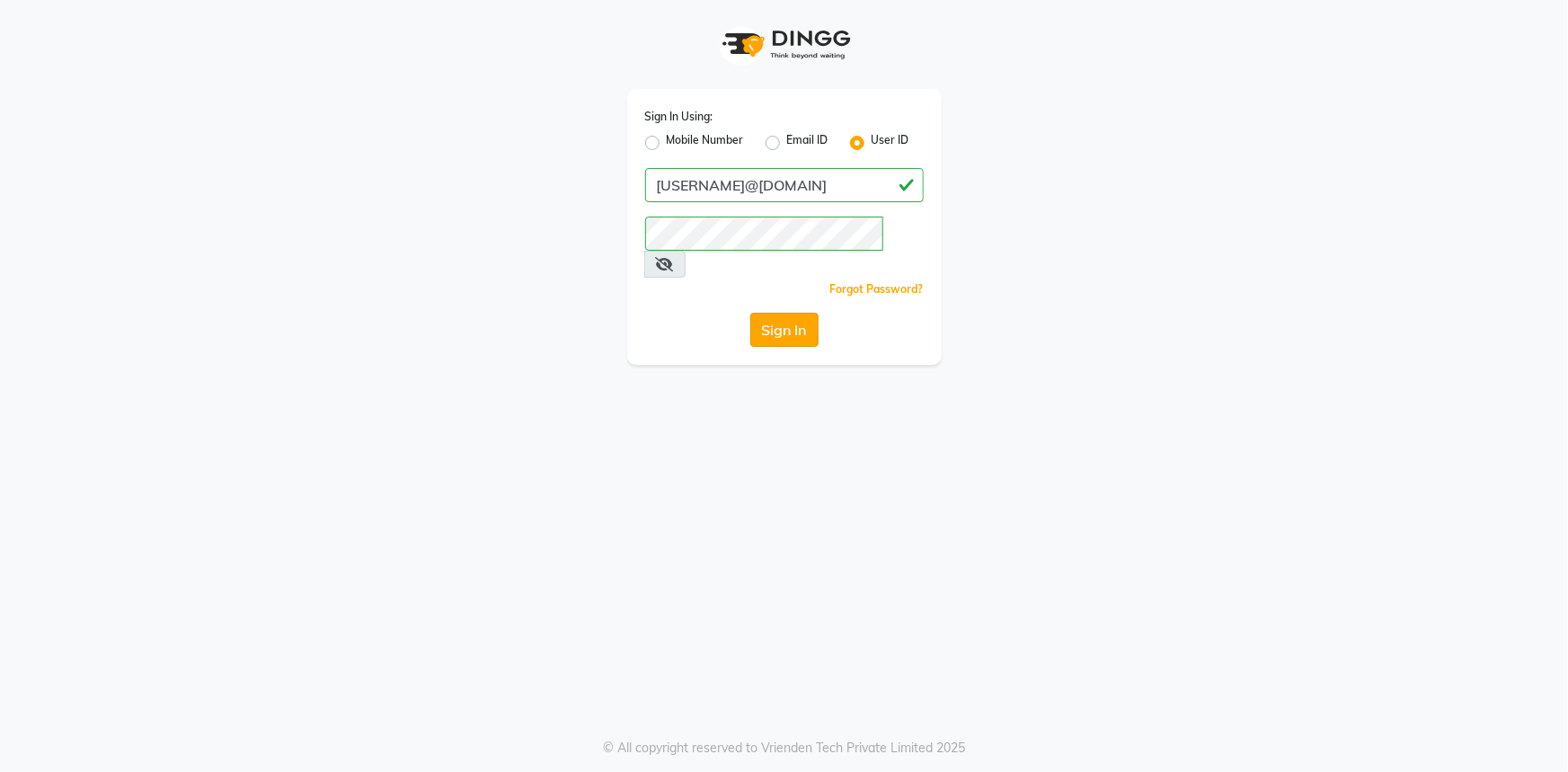 click on "Sign In" 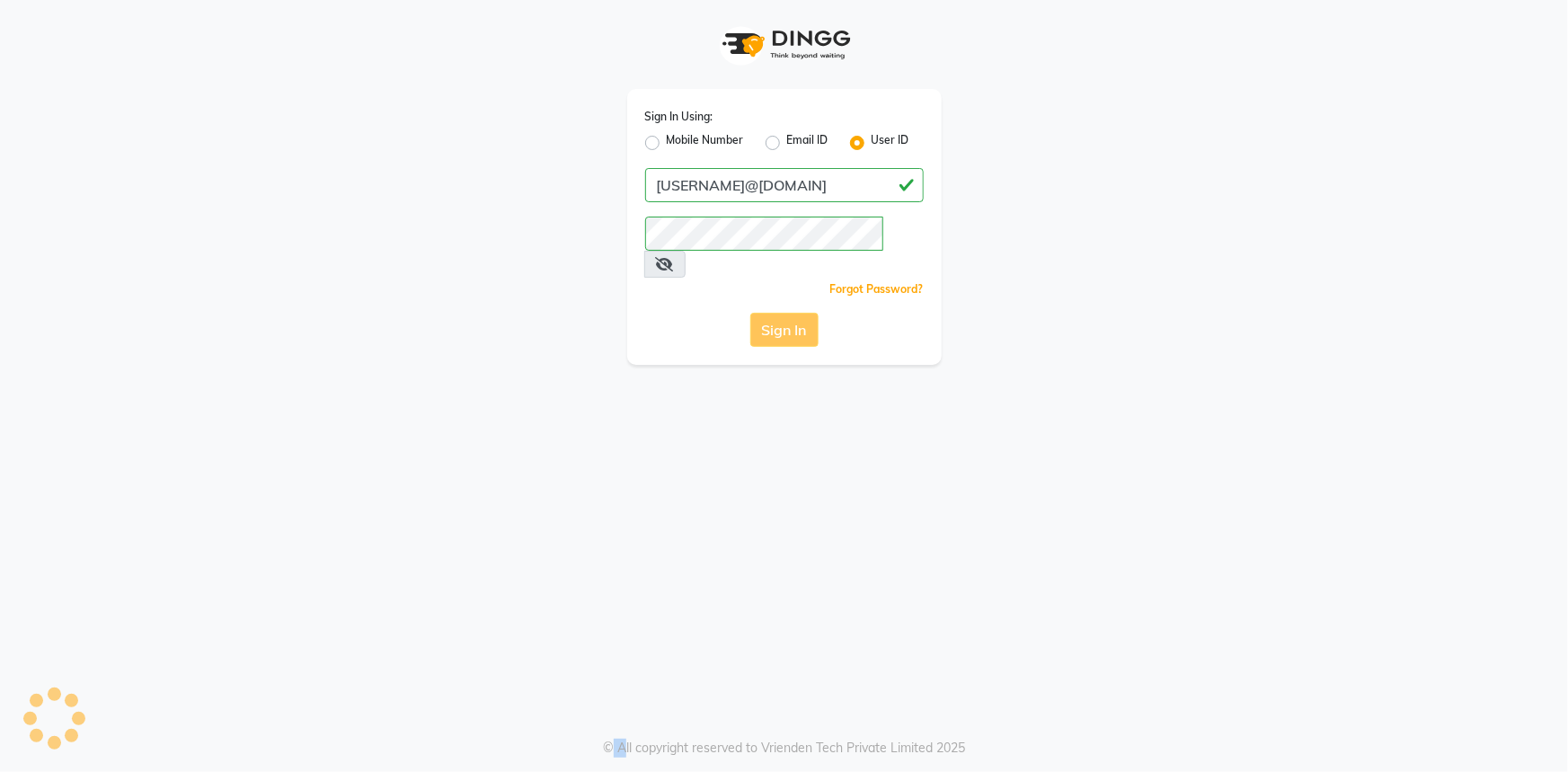 click on "Sign In" 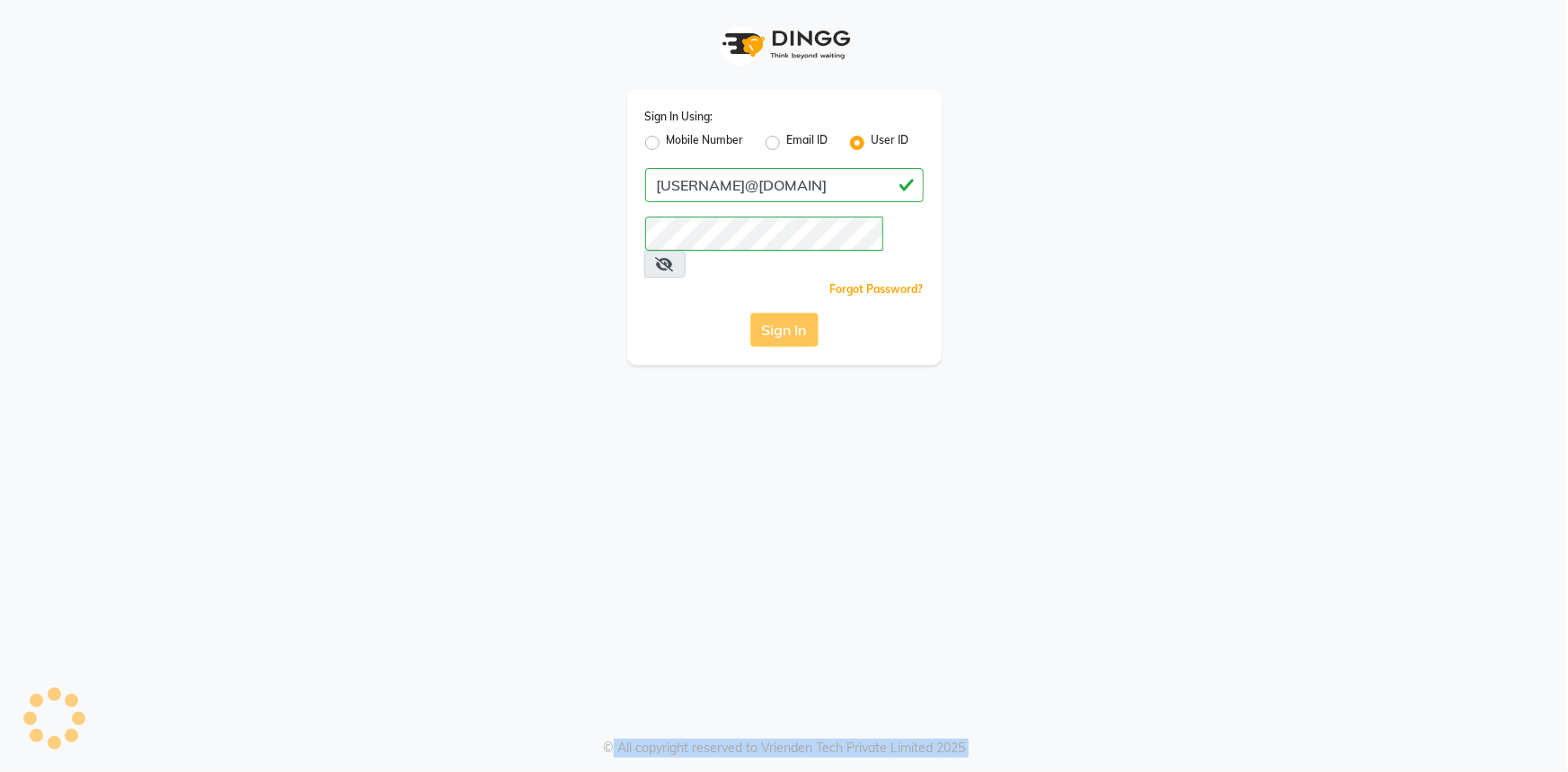 click on "Sign In" 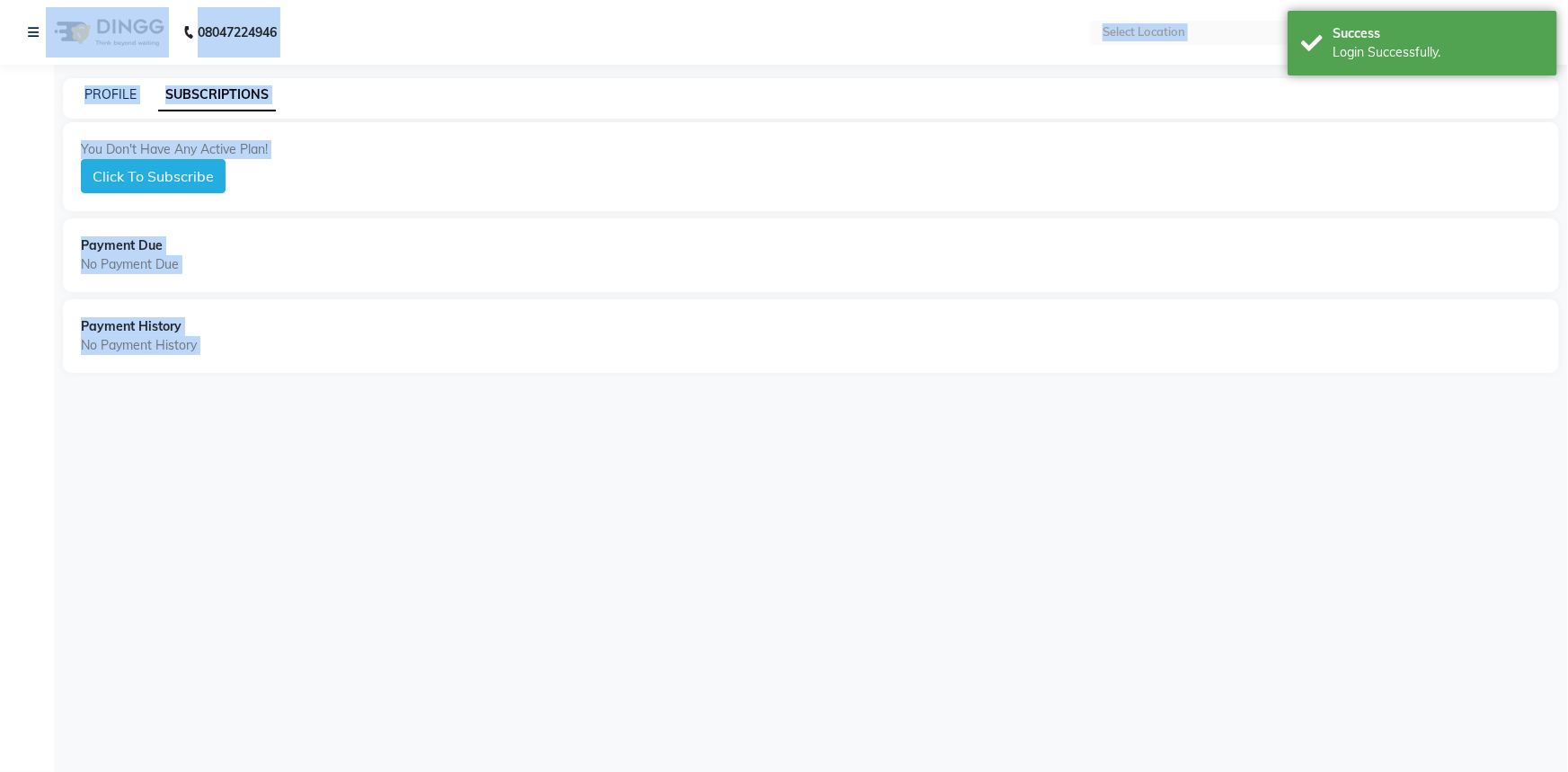 select on "en" 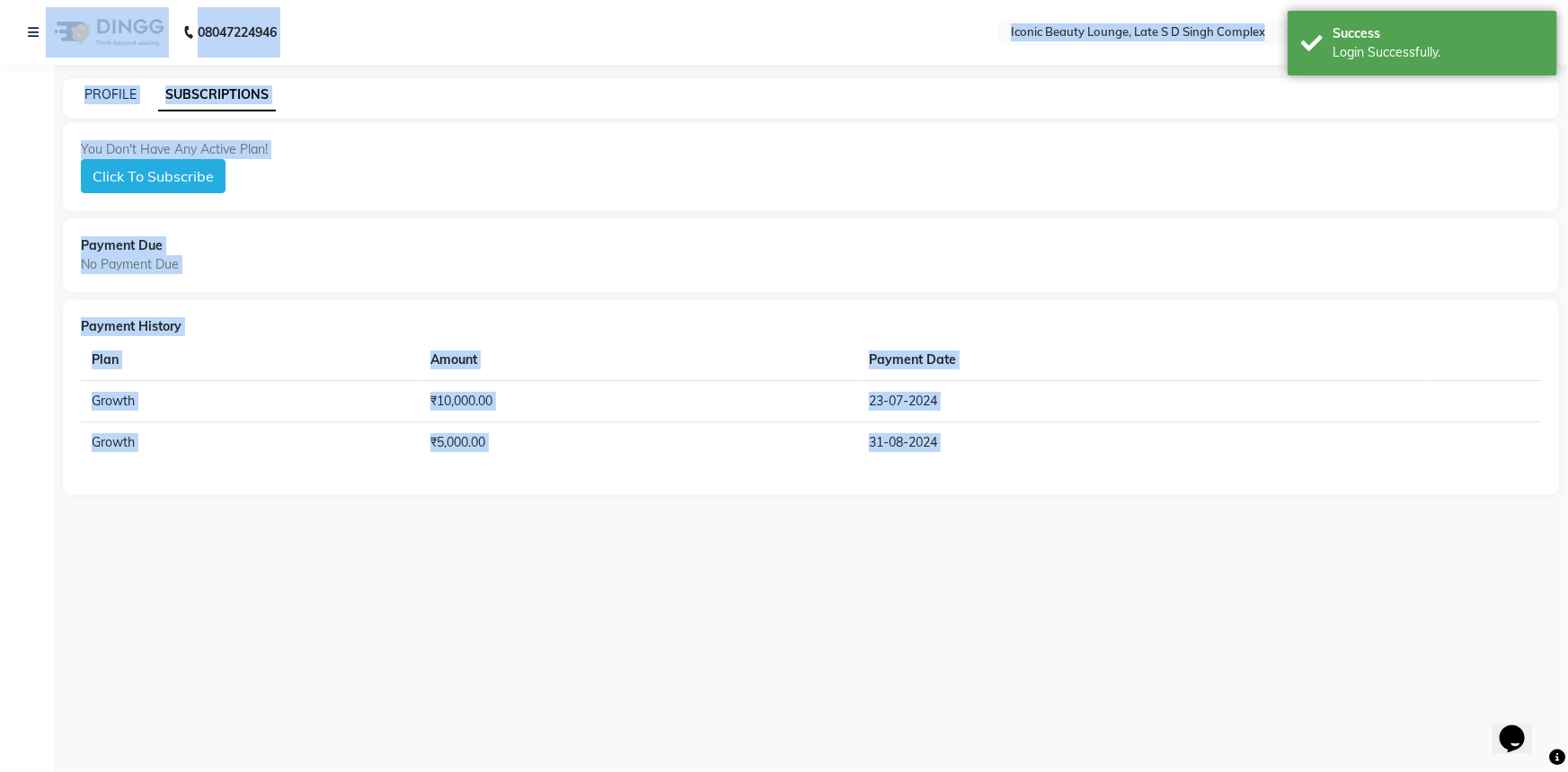 scroll, scrollTop: 0, scrollLeft: 0, axis: both 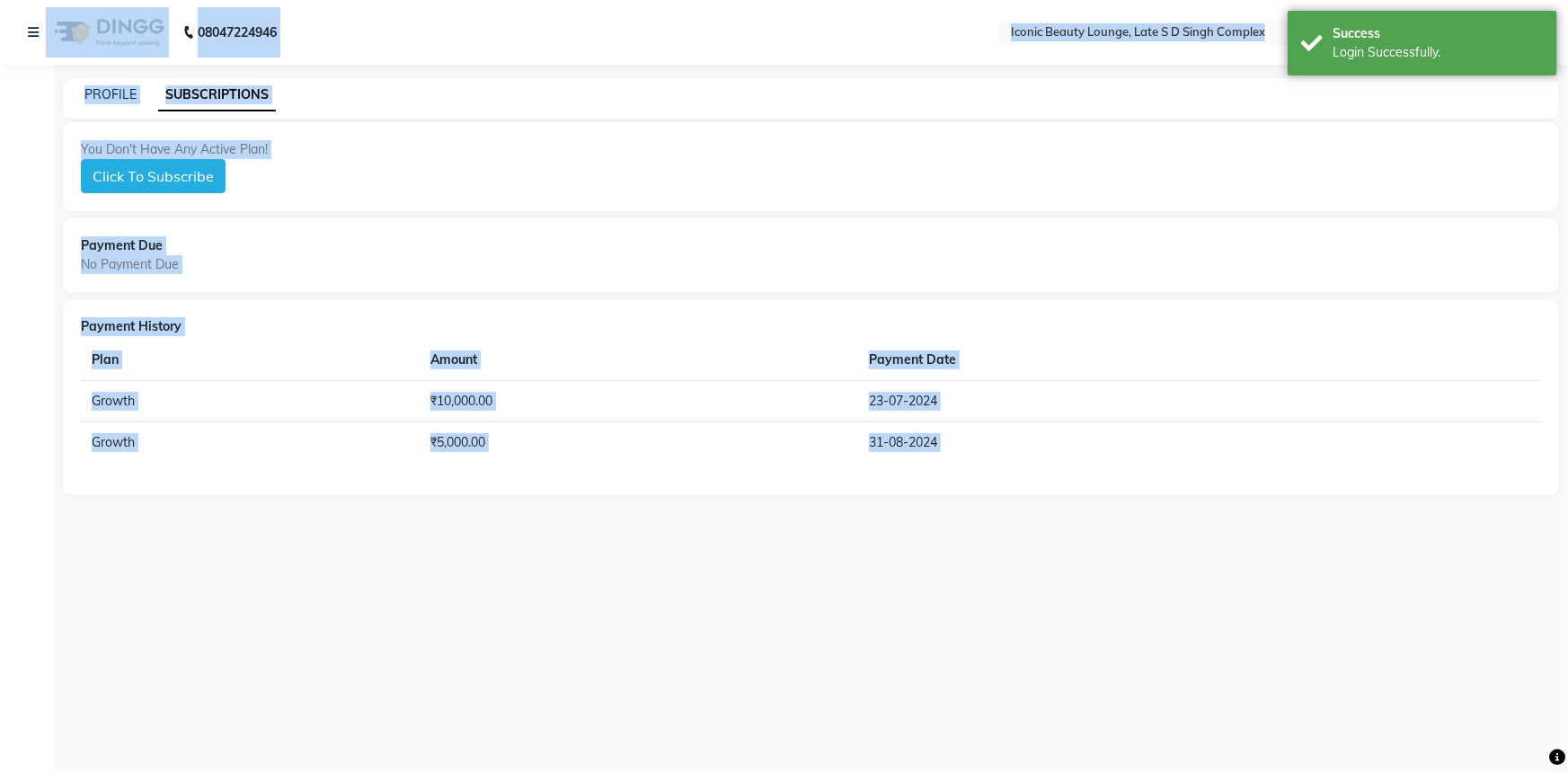 click on "PROFILE SUBSCRIPTIONS" 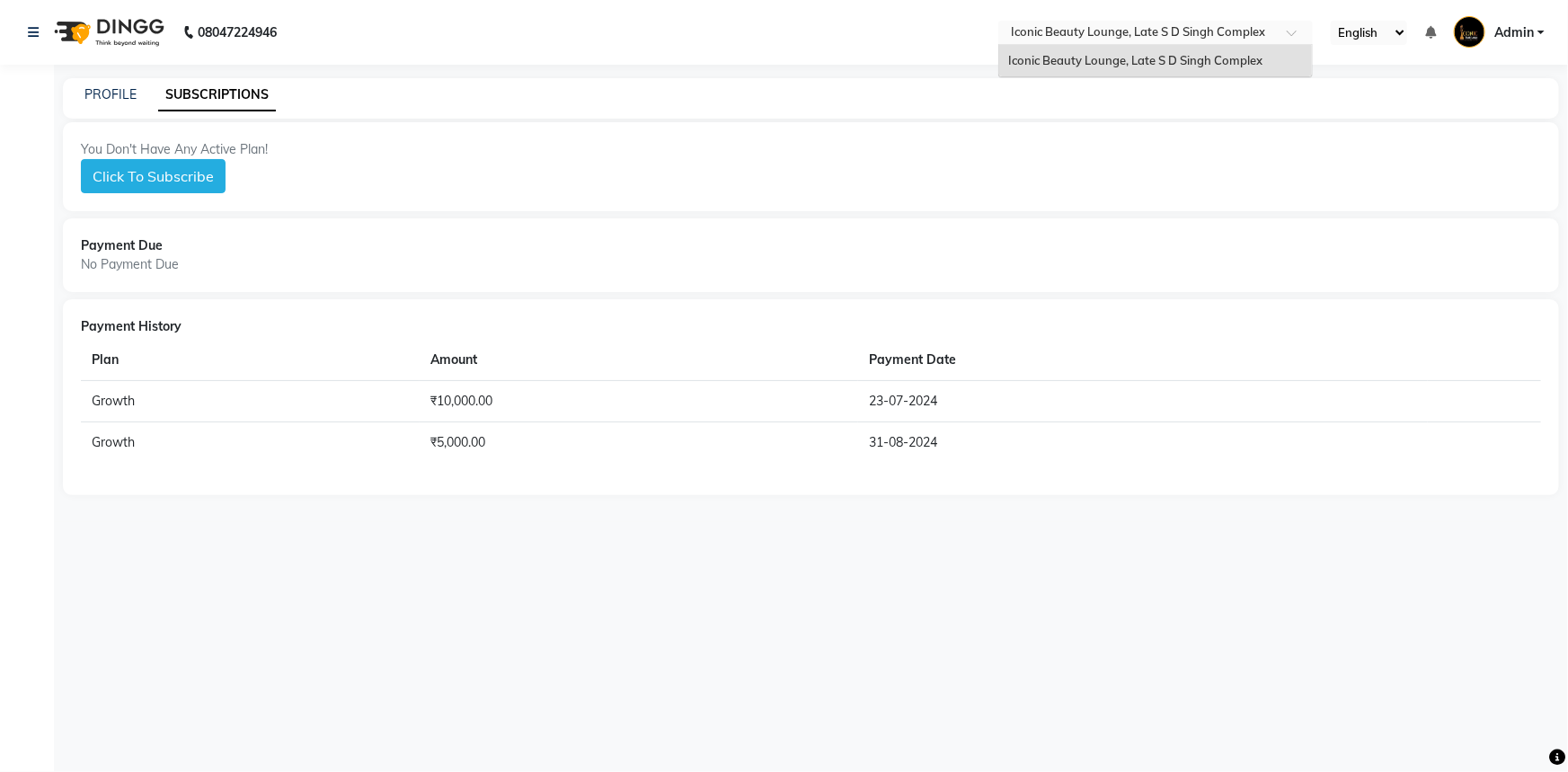 click at bounding box center (1156, 34) 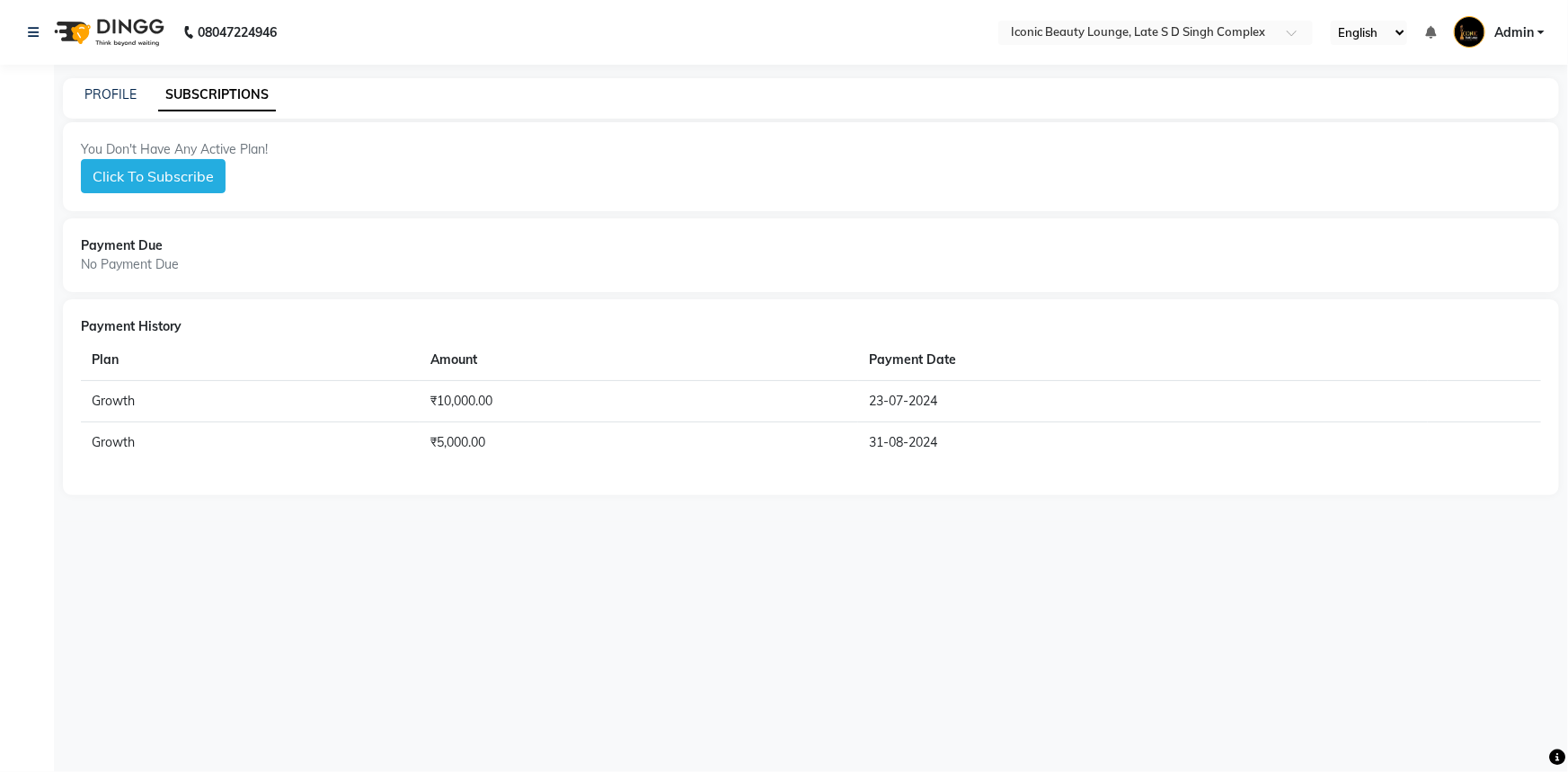 click on "PROFILE SUBSCRIPTIONS" 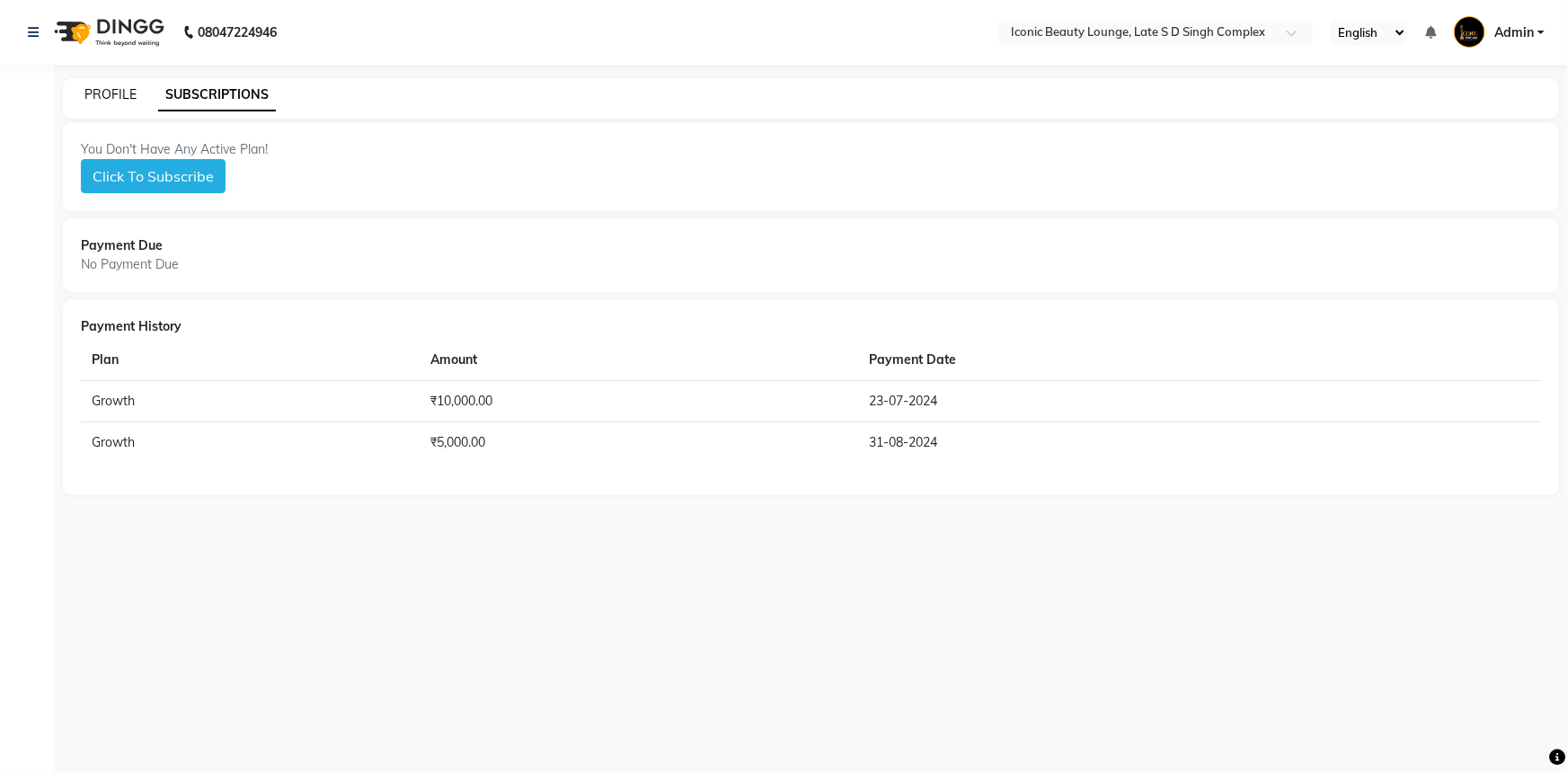 click on "PROFILE" 